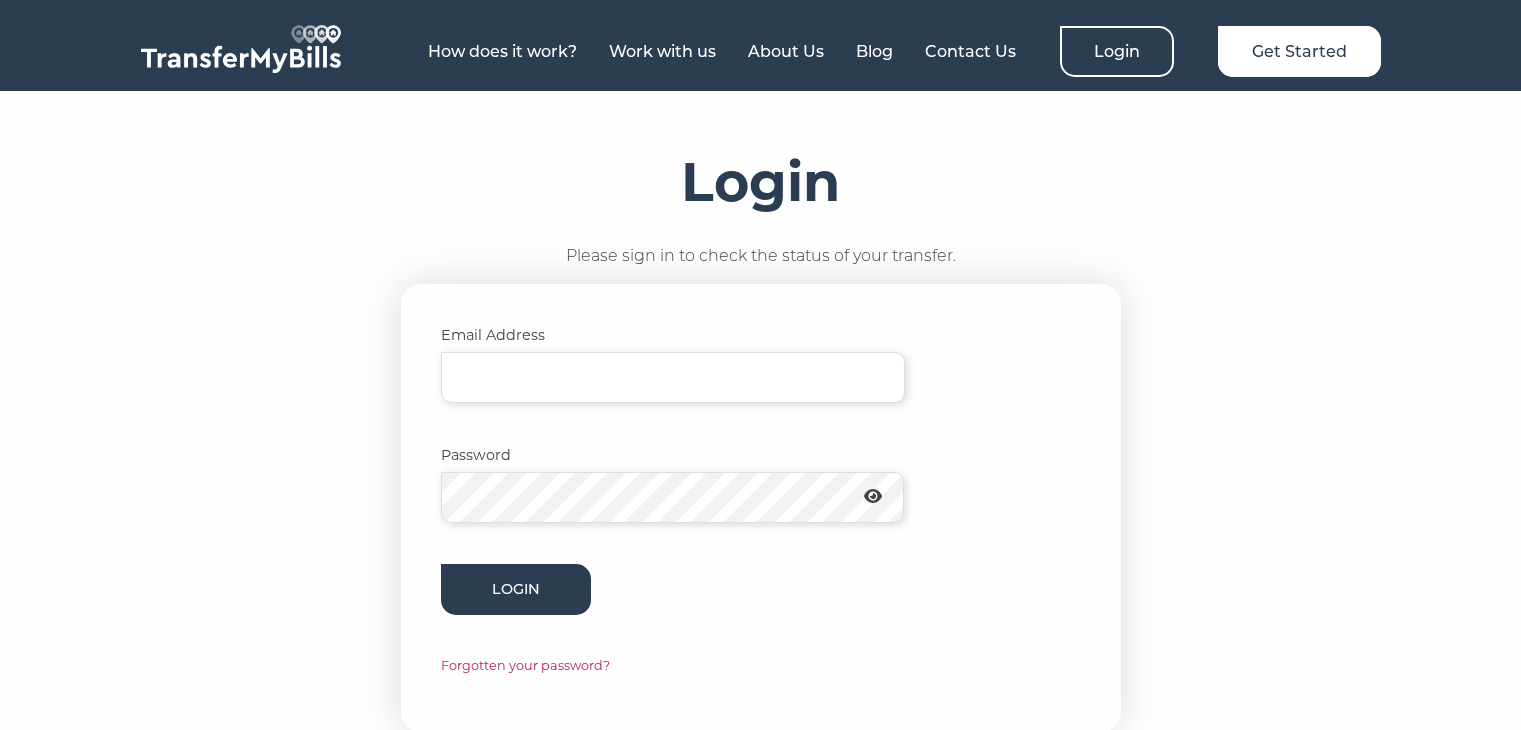 scroll, scrollTop: 0, scrollLeft: 0, axis: both 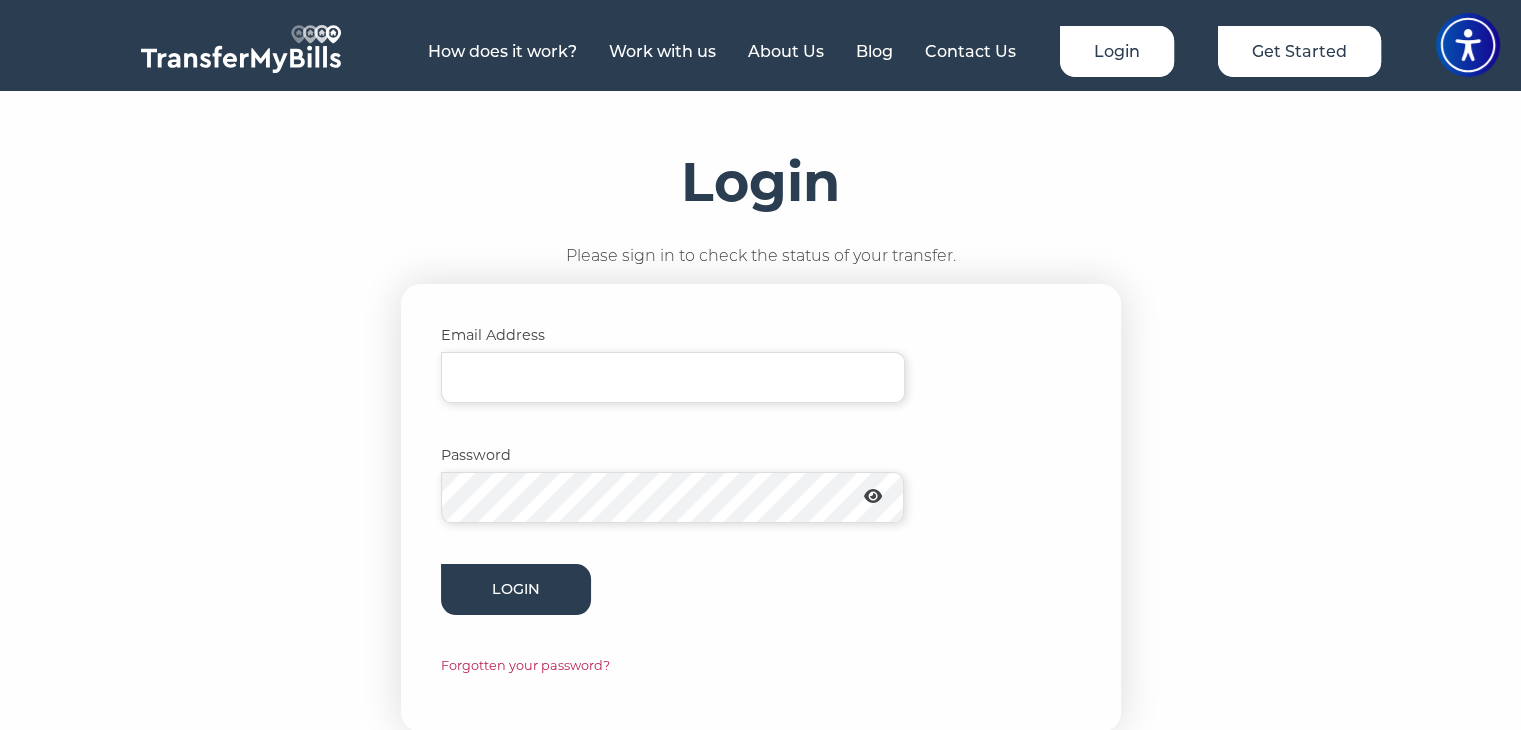 click on "Login" at bounding box center (1117, 51) 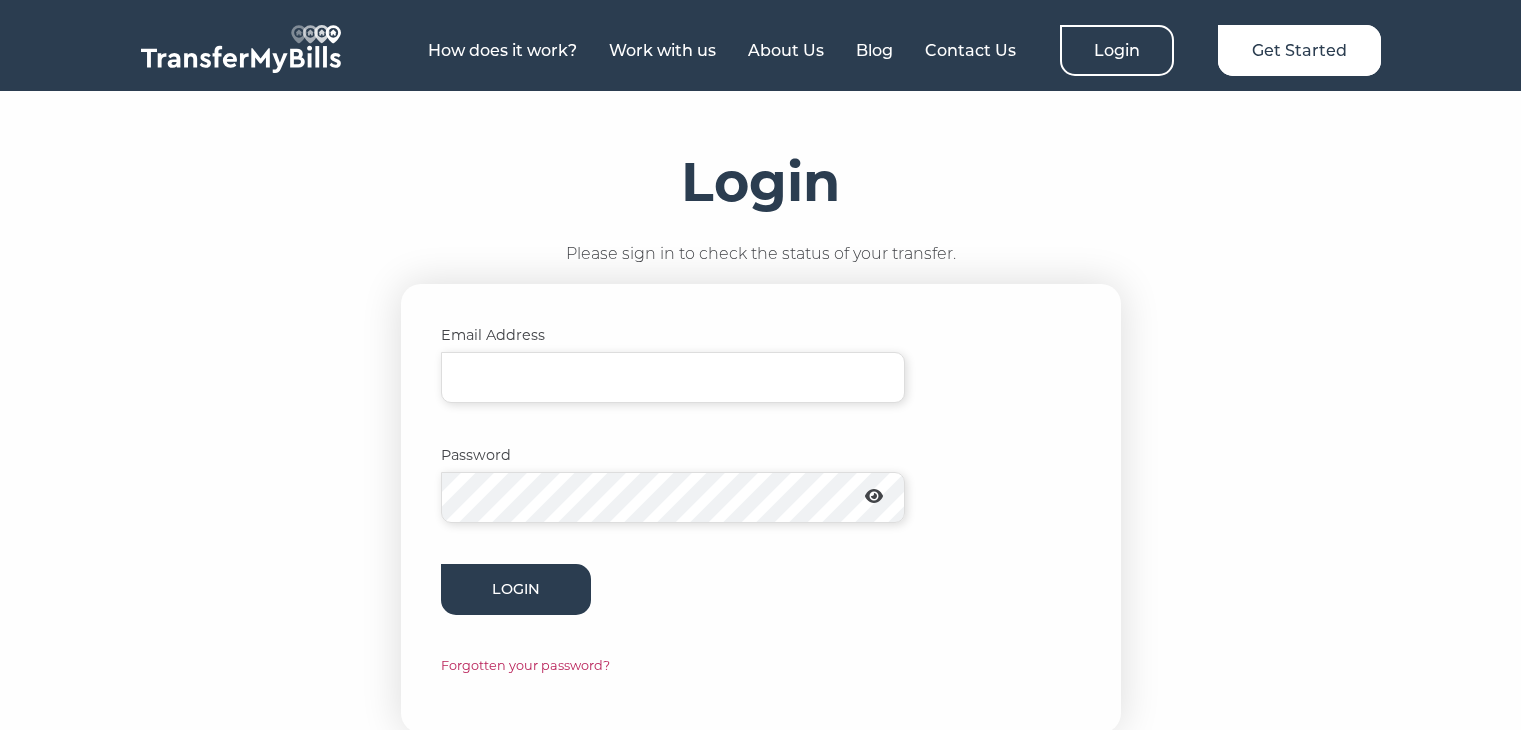 scroll, scrollTop: 0, scrollLeft: 0, axis: both 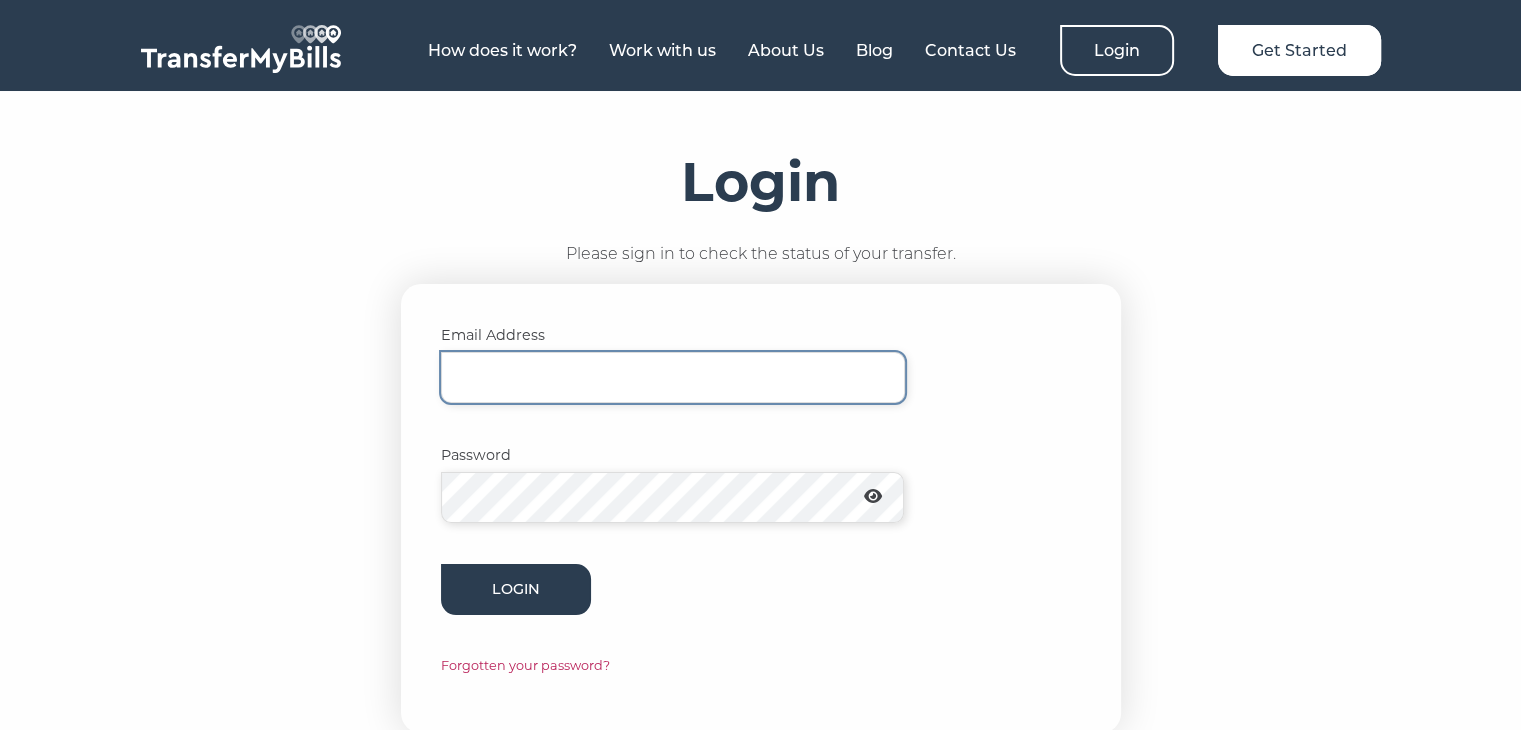 click on "Email Address" at bounding box center [673, 377] 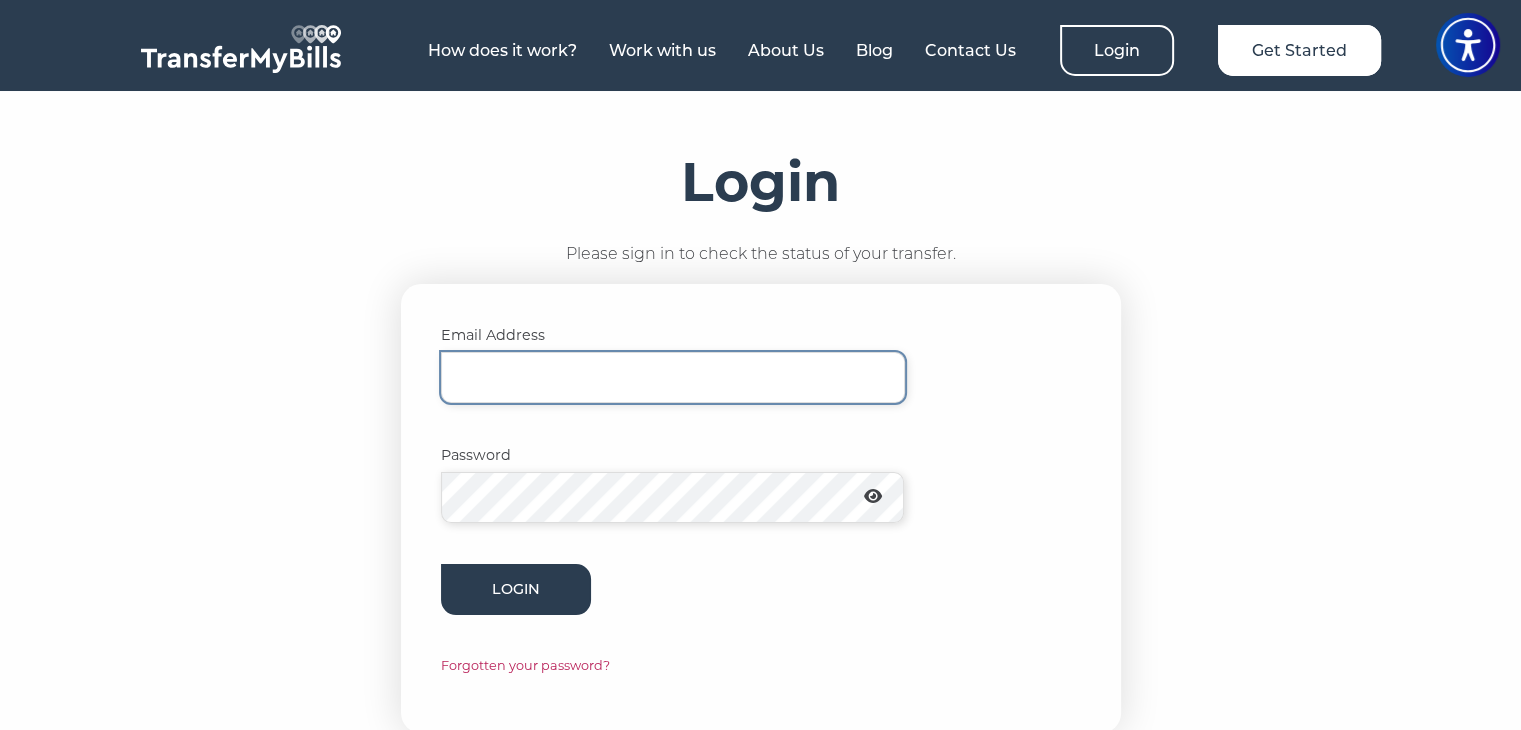 type on "joshellhudson@hotmail.co.uk" 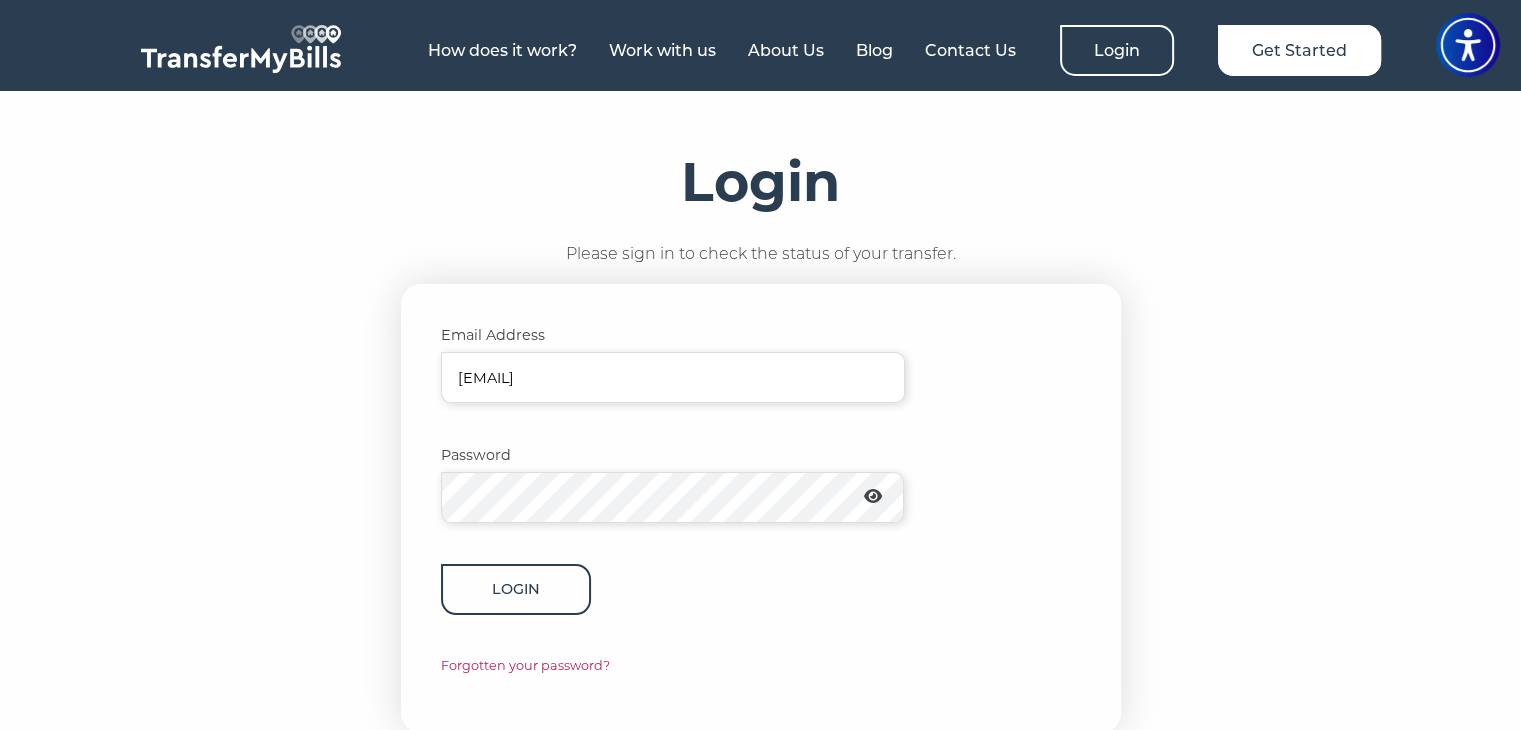 click on "Login" at bounding box center [516, 589] 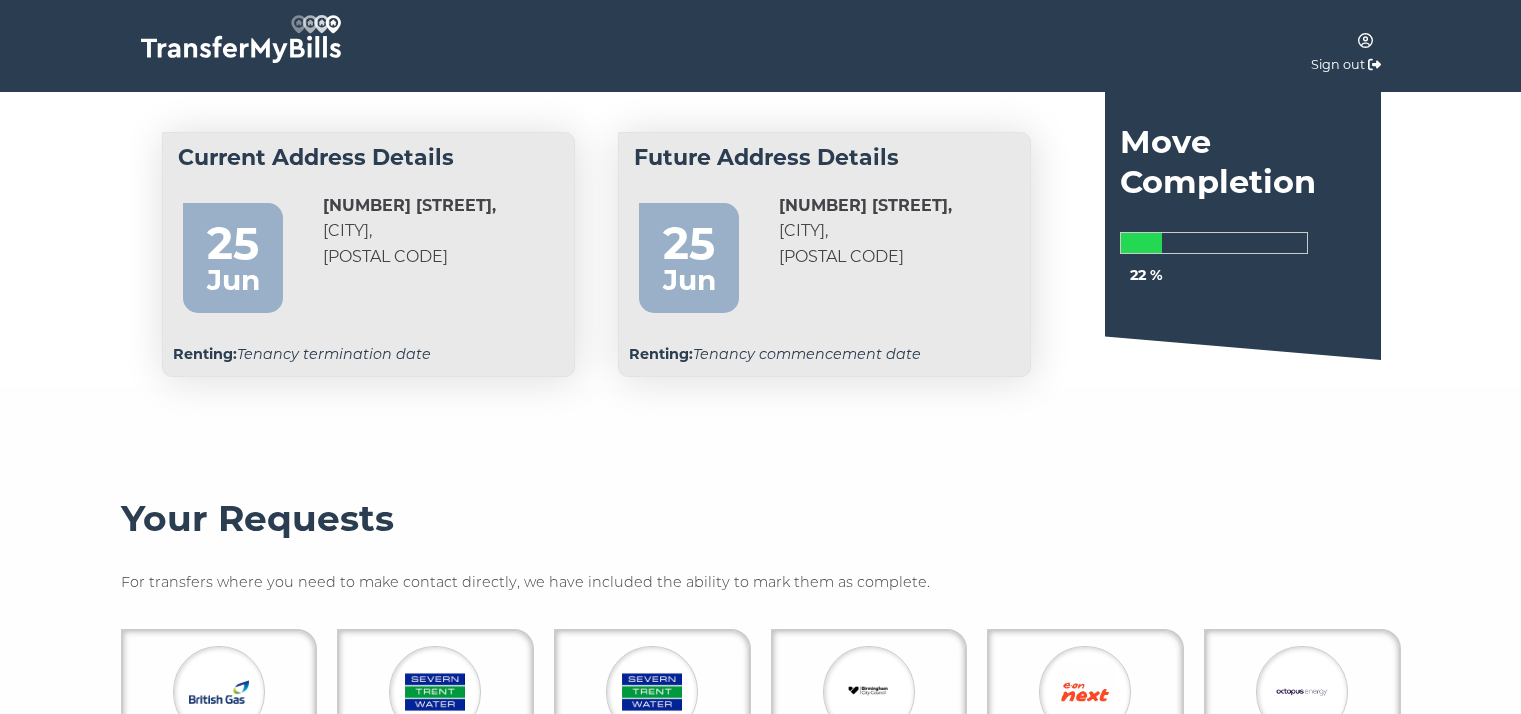 scroll, scrollTop: 0, scrollLeft: 0, axis: both 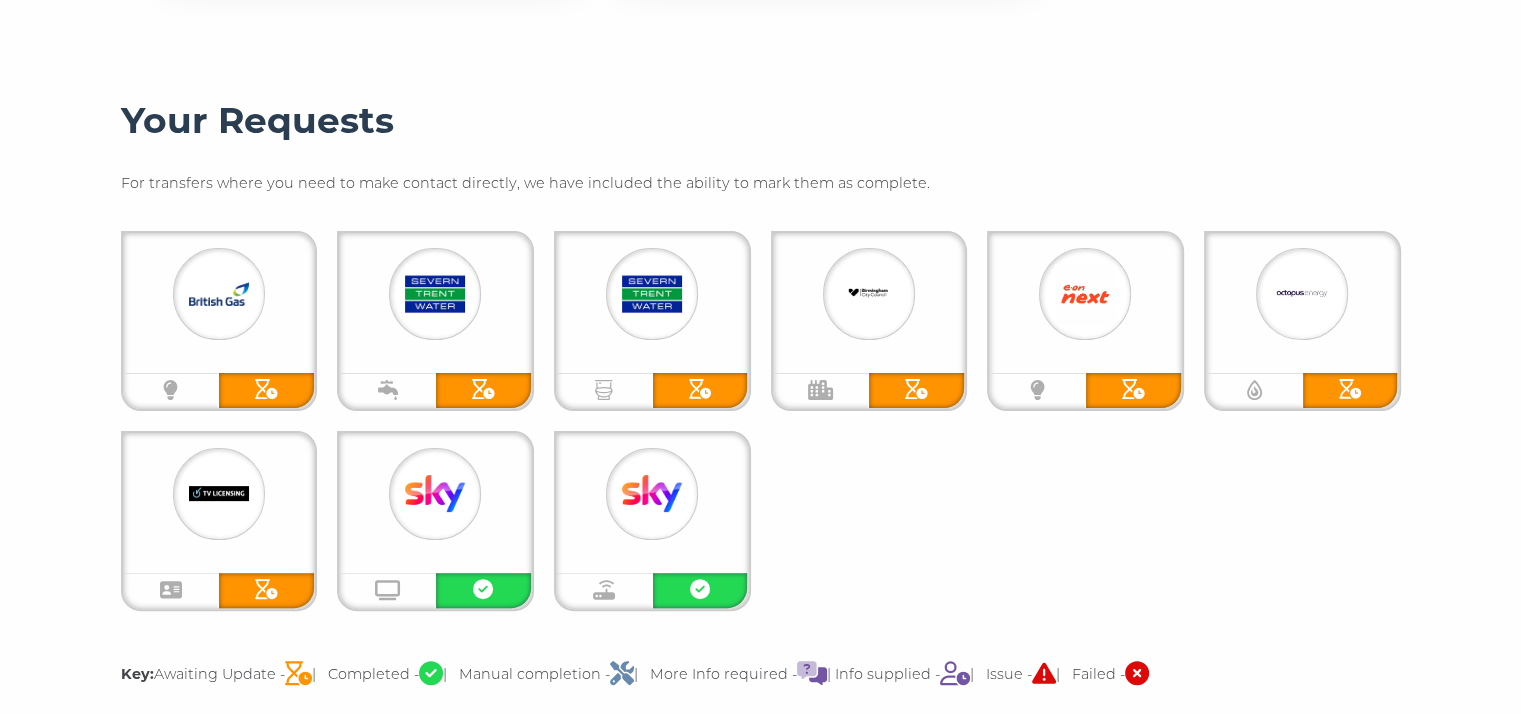 click at bounding box center (219, 294) 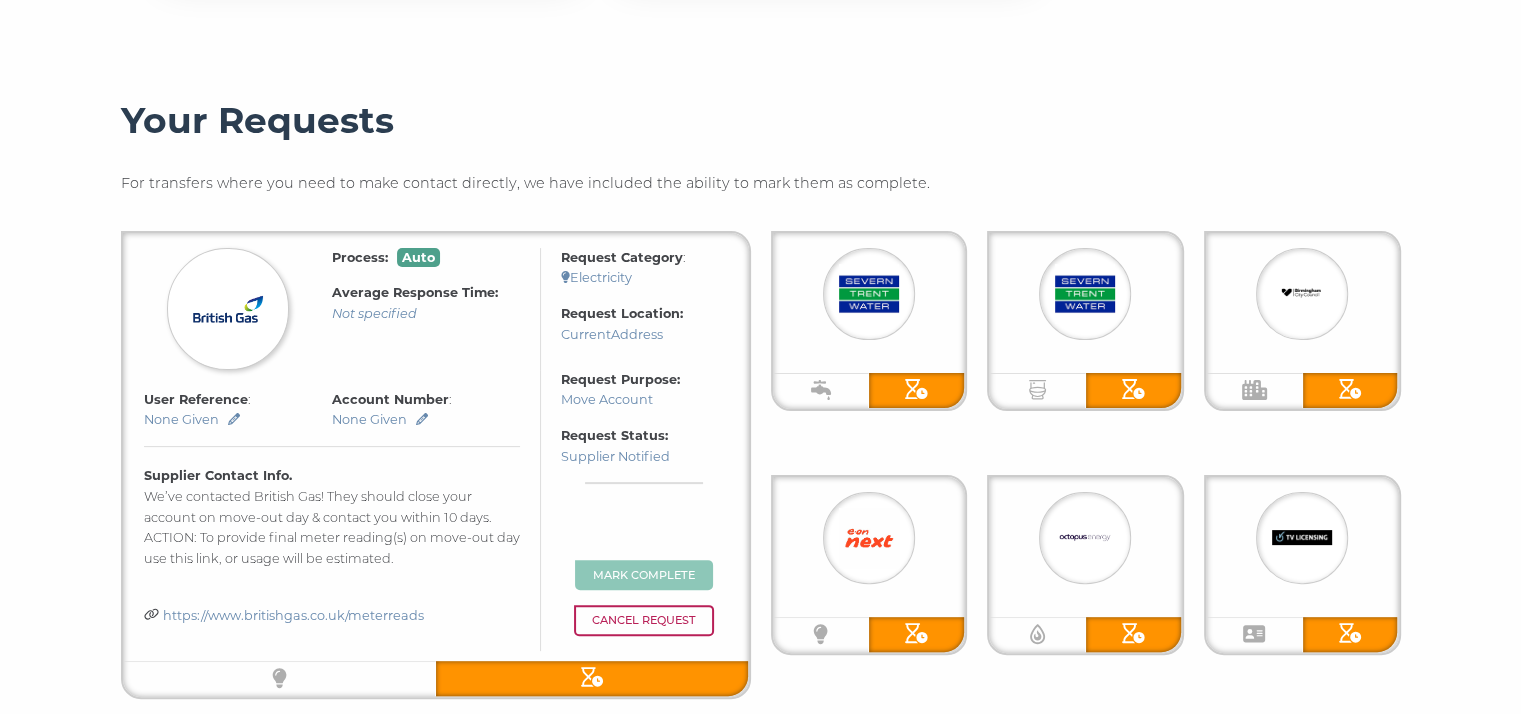 click at bounding box center [869, 294] 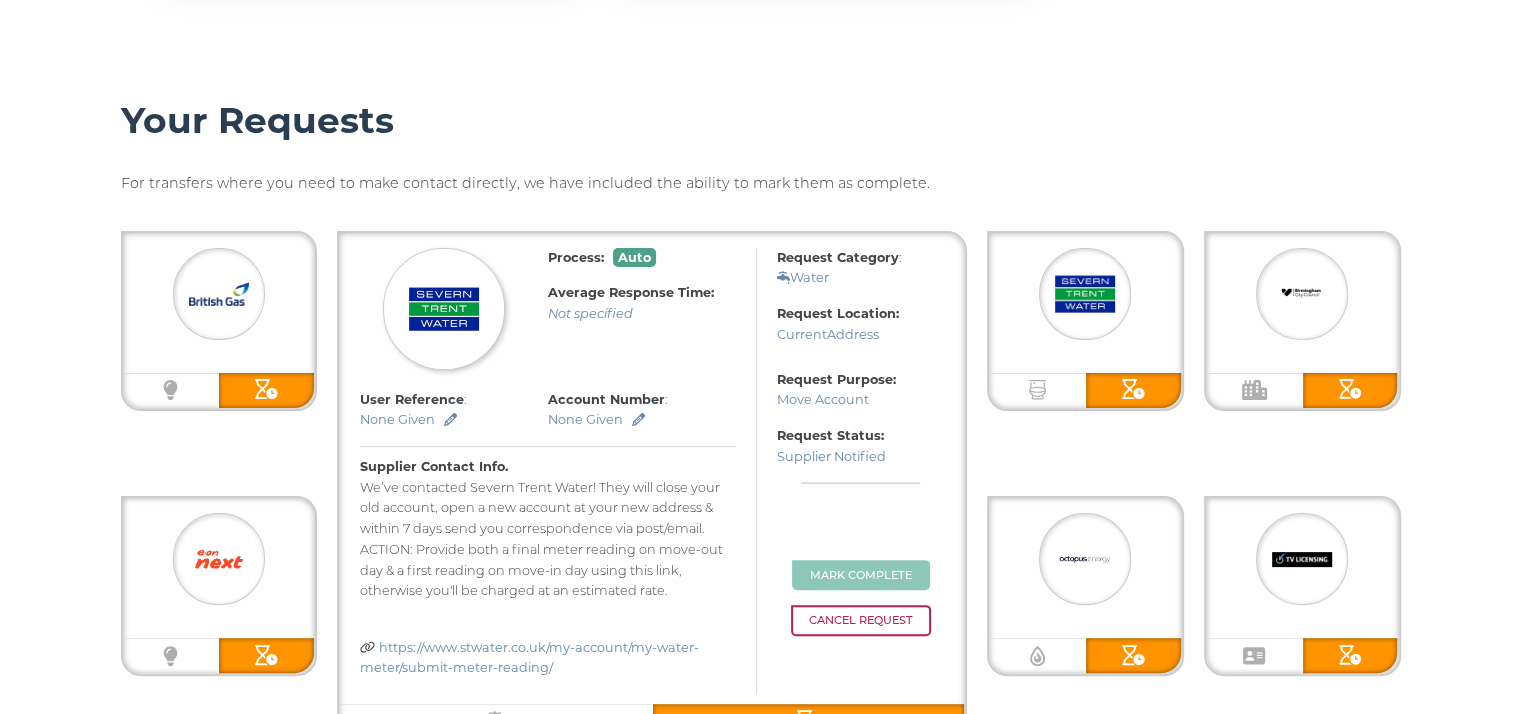 click at bounding box center [219, 294] 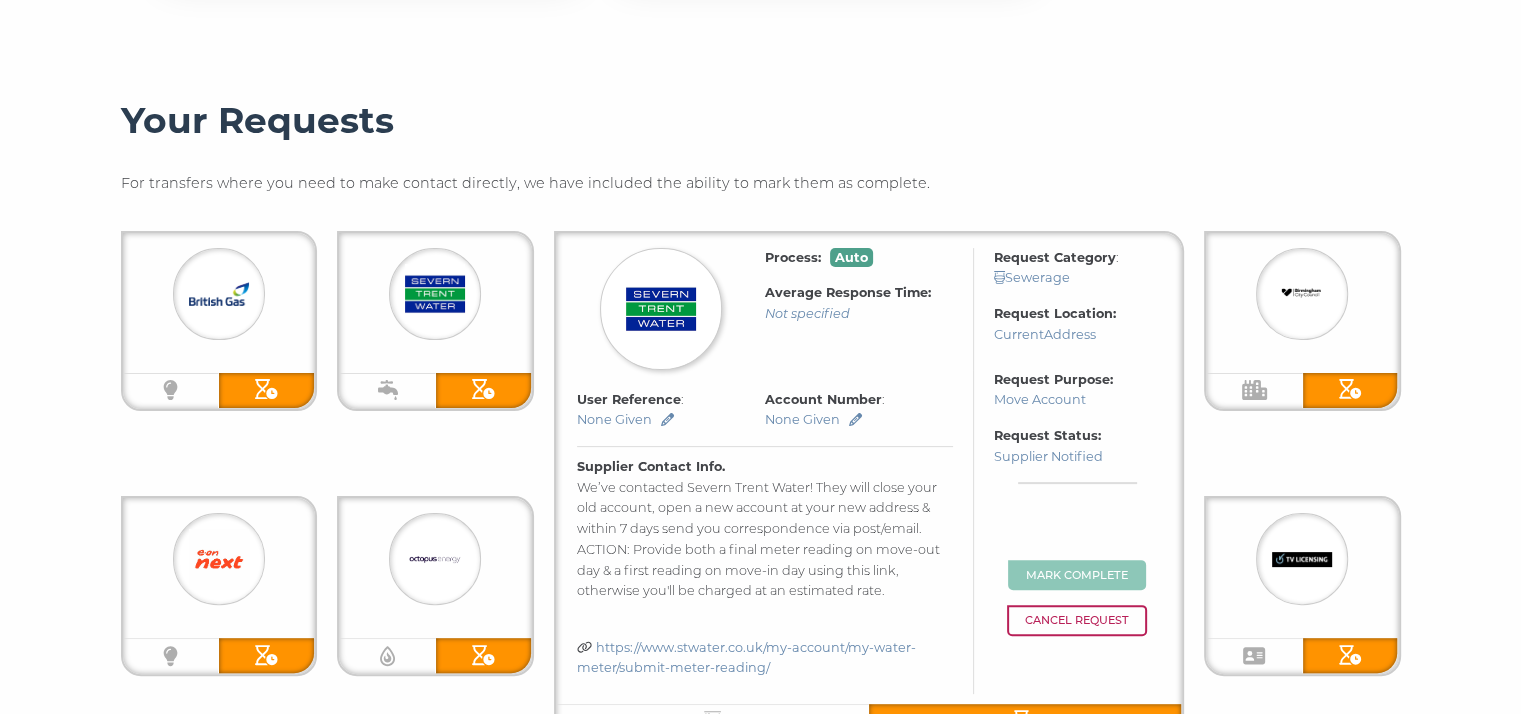 click at bounding box center (219, 294) 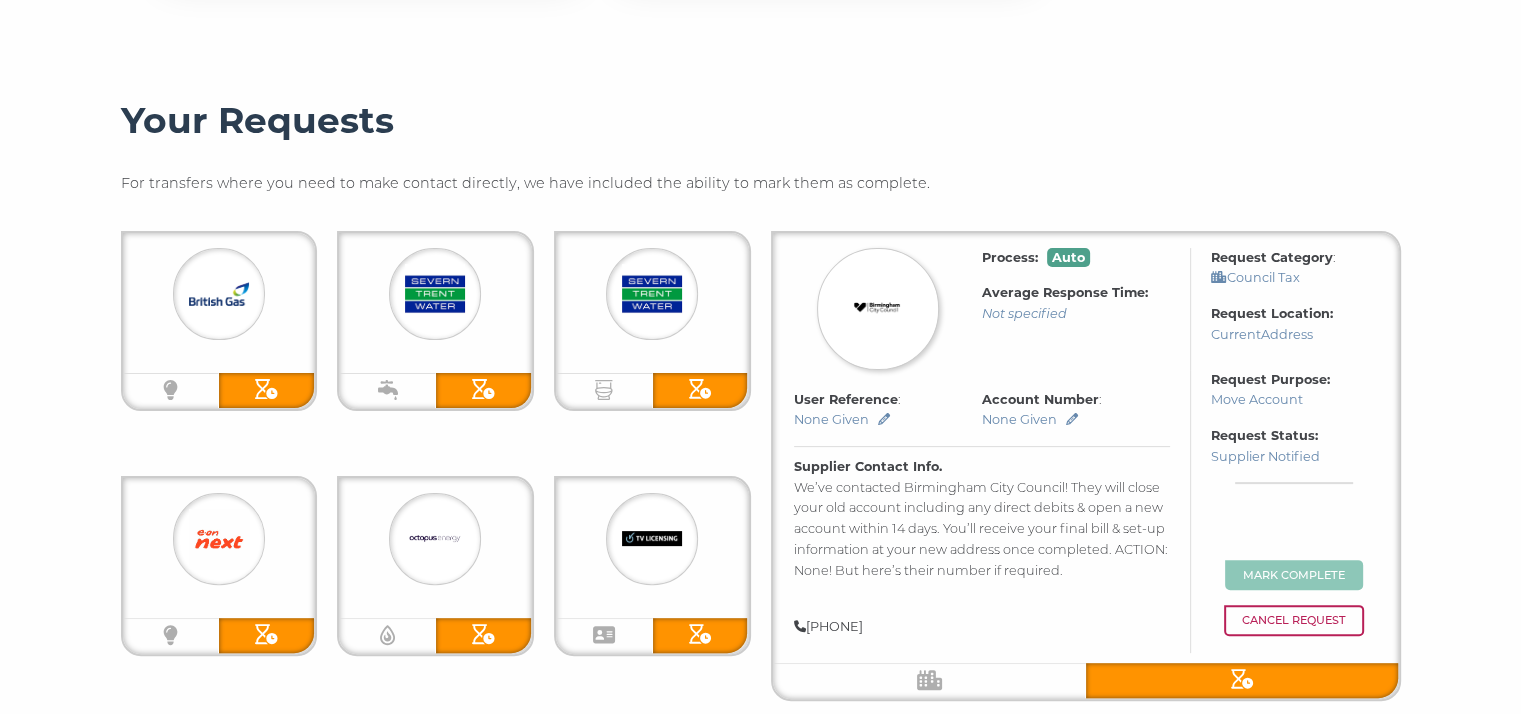click on "Your Requests   For transfers where you need to make contact directly, we have included the ability to mark them as complete.   Process:      Auto  Average Response Time: Not specified Request Category :   Electricity Request Location: Current  Address  User Reference :  None Given     Account Number :  None Given     Supplier Contact Info.  We’ve contacted British Gas! They should close your account on move-out day & contact you within 10 days. ACTION: To provide final meter reading(s) on move-out day use this link, or usage will be estimated.   https://www.britishgas.co.uk/meterreads Request Purpose:  Move Account Request Status: Supplier Notified Mark Complete Cancel Request Electricity Process:      Auto  Average Response Time: Not specified Request Category :   Water Request Location: Current  Address  User Reference :  None Given     Account Number :  None Given     Supplier Contact Info.   https://www.stwater.co.uk/my-account/my-water-meter/submit-meter-reading/ Request Purpose:  Move Account" at bounding box center [761, 547] 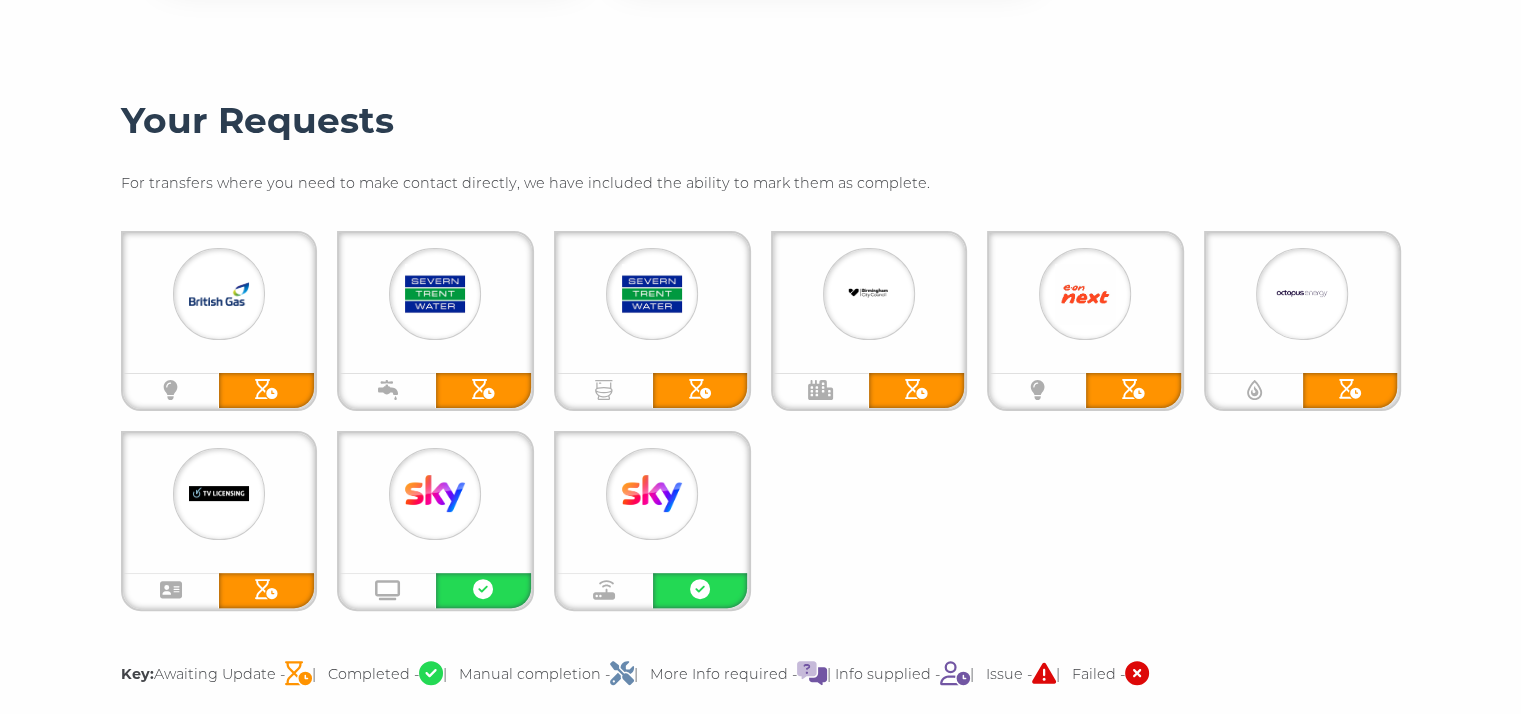 click at bounding box center [219, 294] 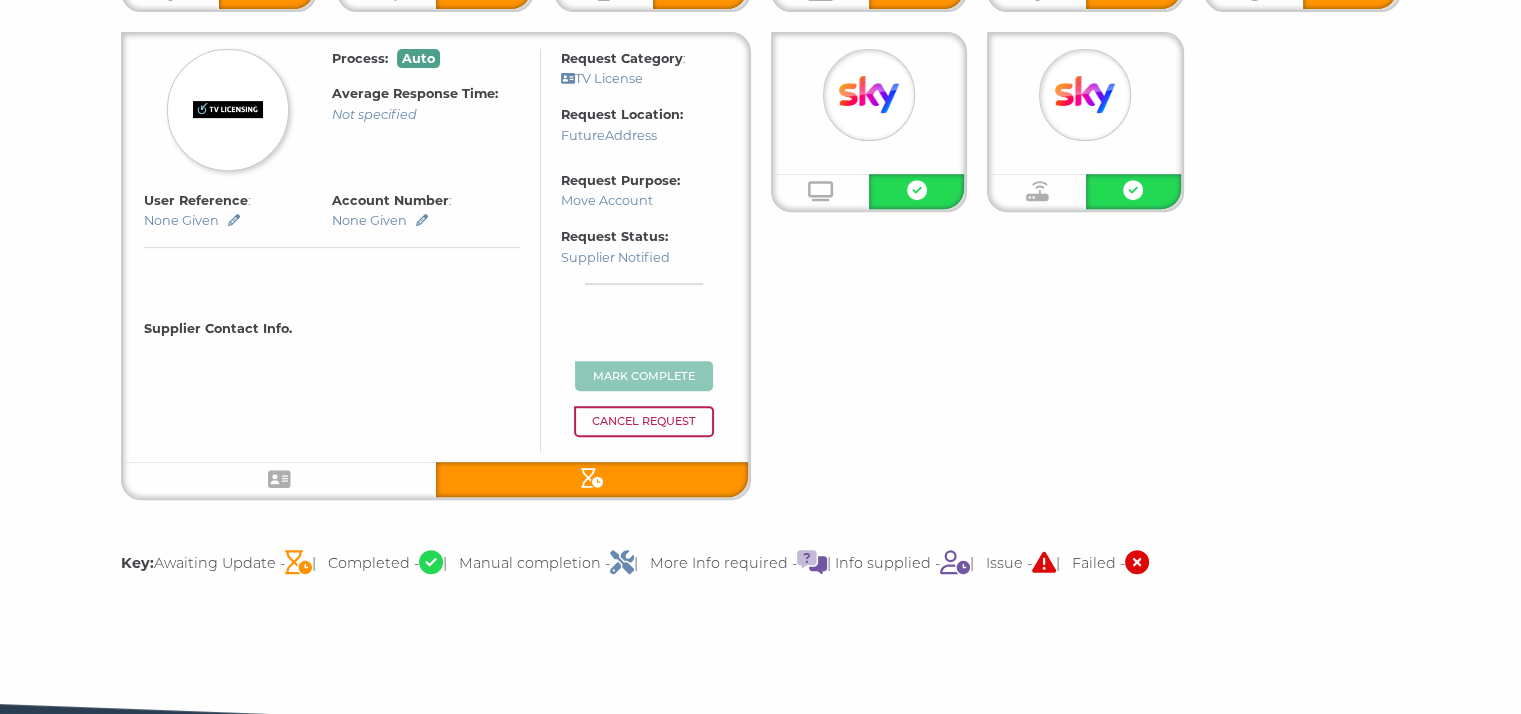 scroll, scrollTop: 800, scrollLeft: 0, axis: vertical 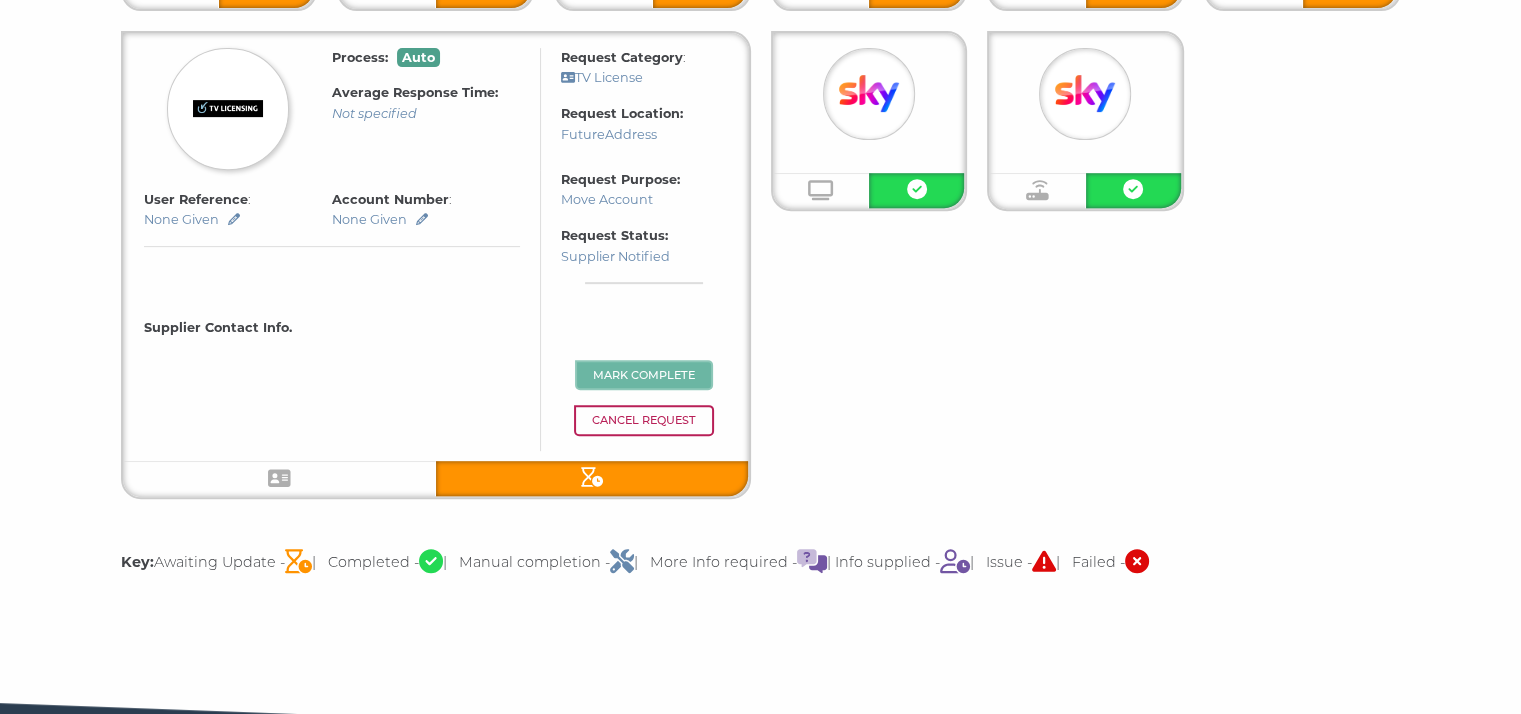 click on "Mark Complete" at bounding box center [644, 375] 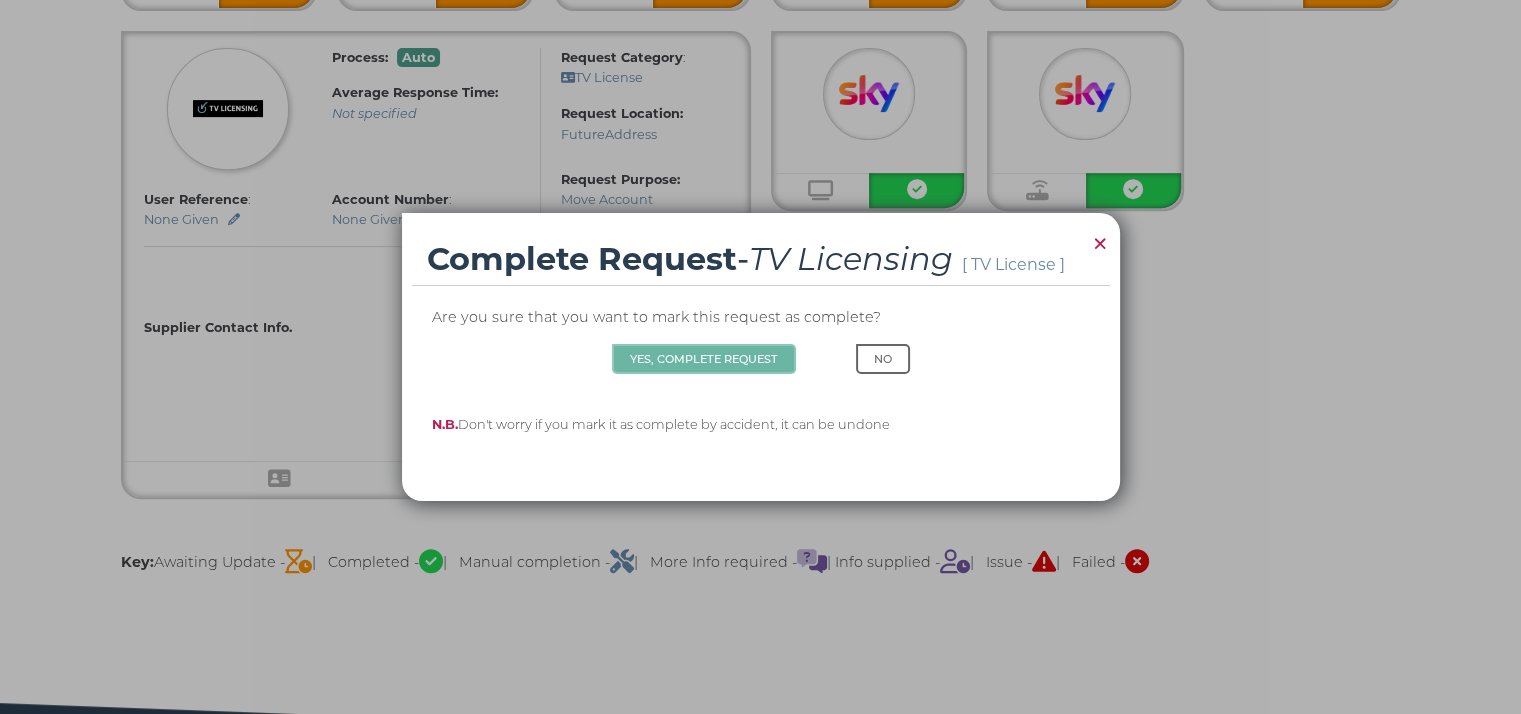 click on "Yes, Complete Request" at bounding box center [704, 359] 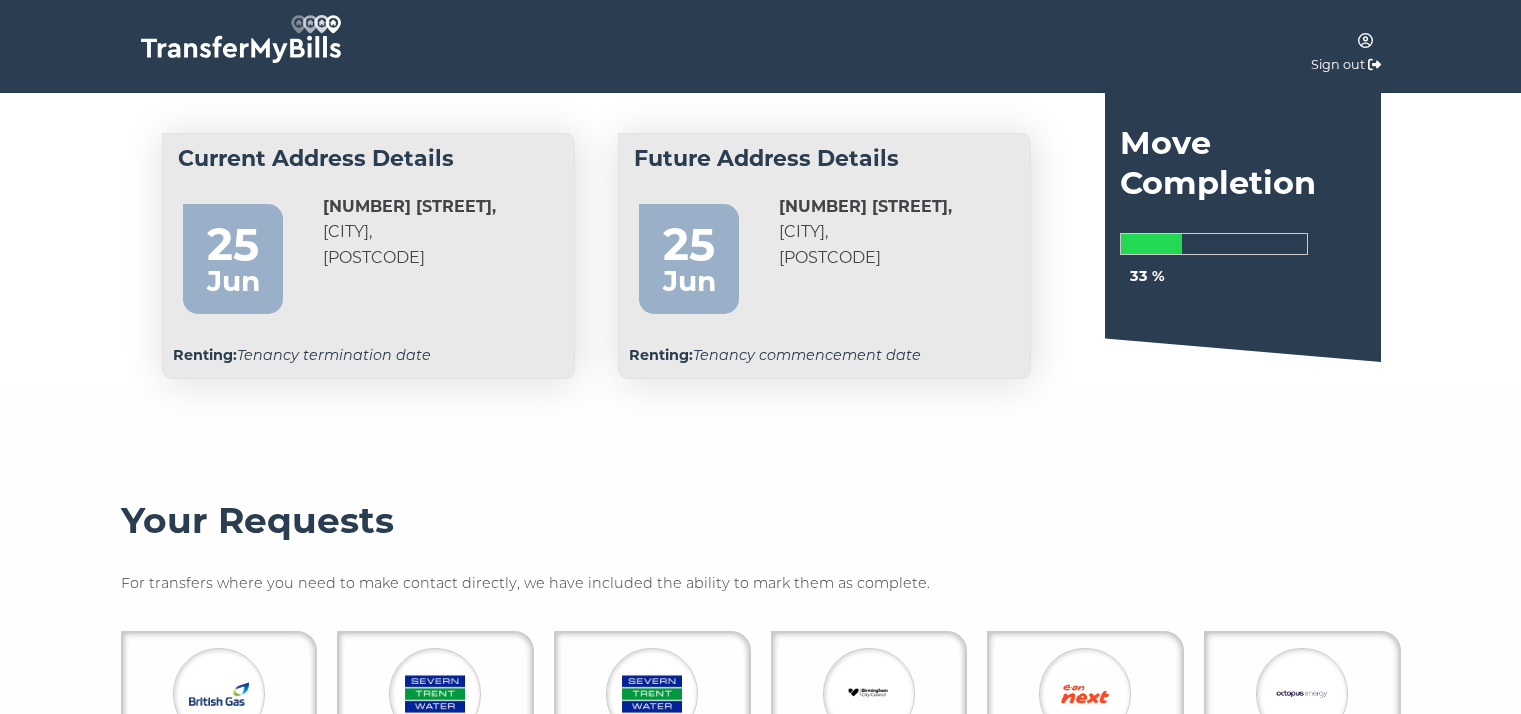 scroll, scrollTop: 800, scrollLeft: 0, axis: vertical 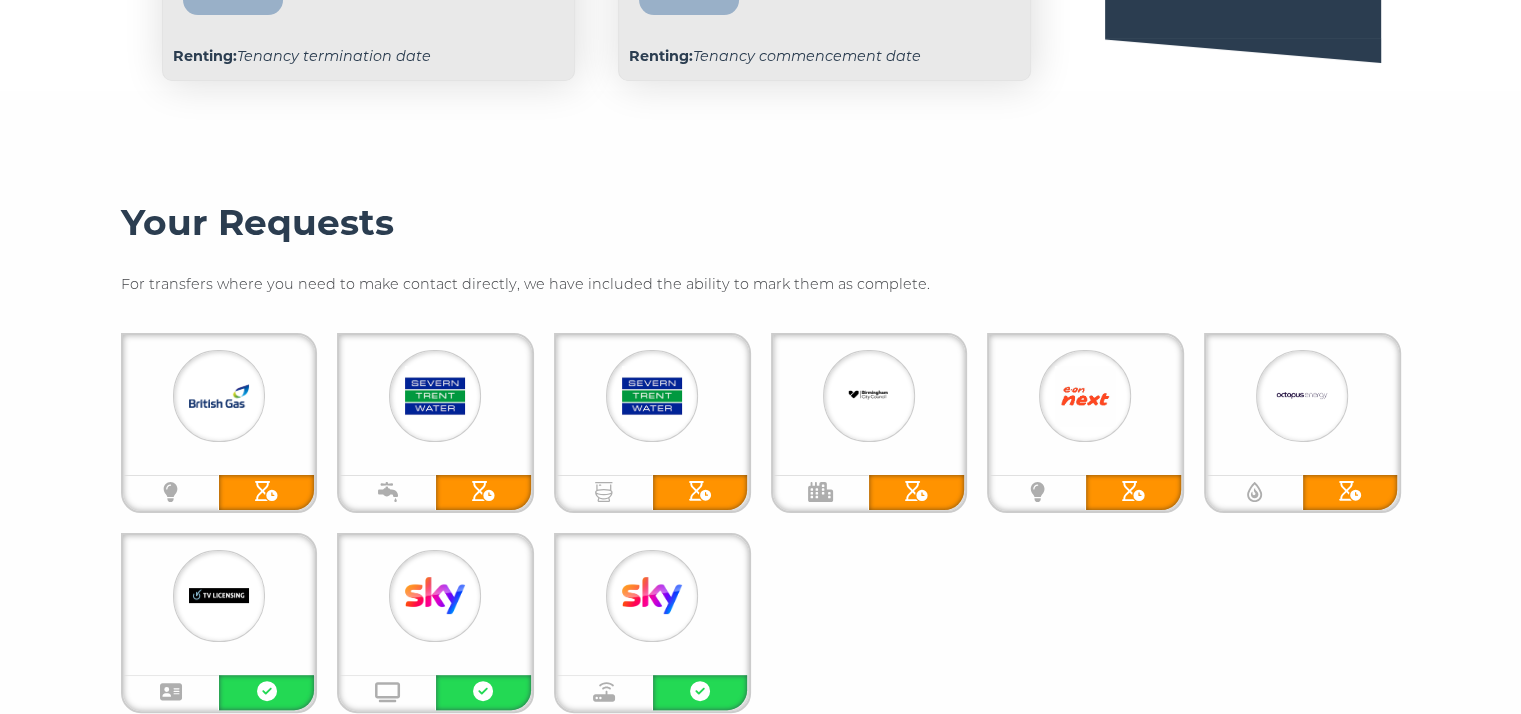 click at bounding box center [219, 396] 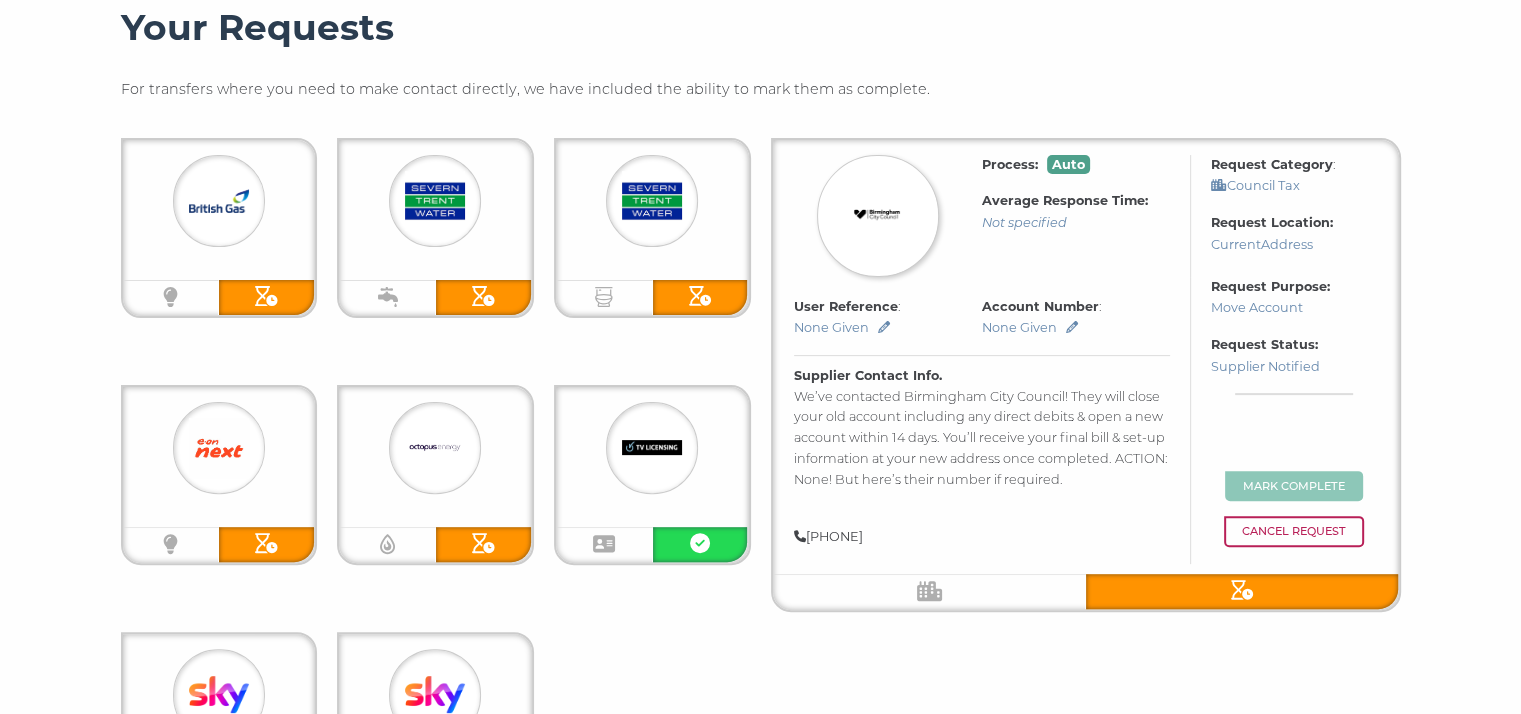scroll, scrollTop: 500, scrollLeft: 0, axis: vertical 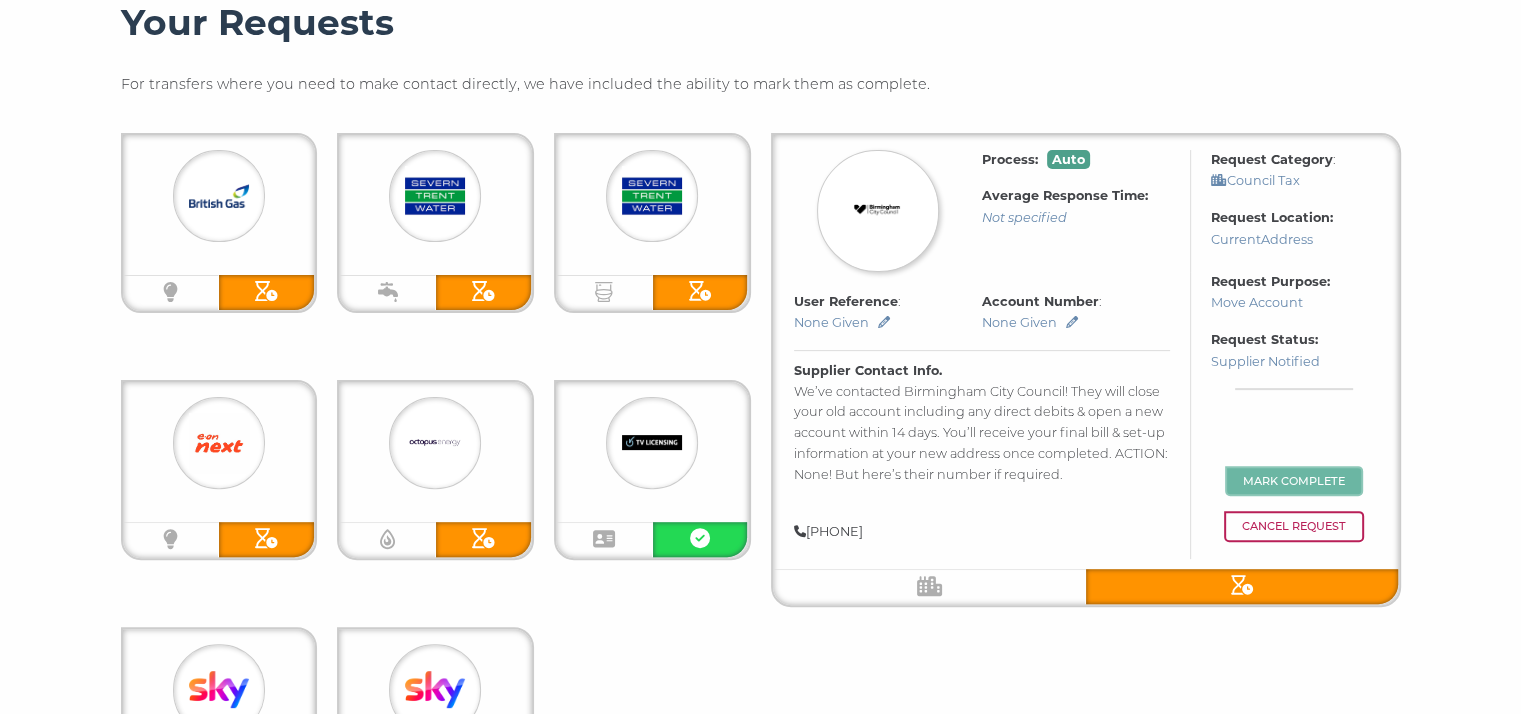 click on "Mark Complete" at bounding box center [1294, 481] 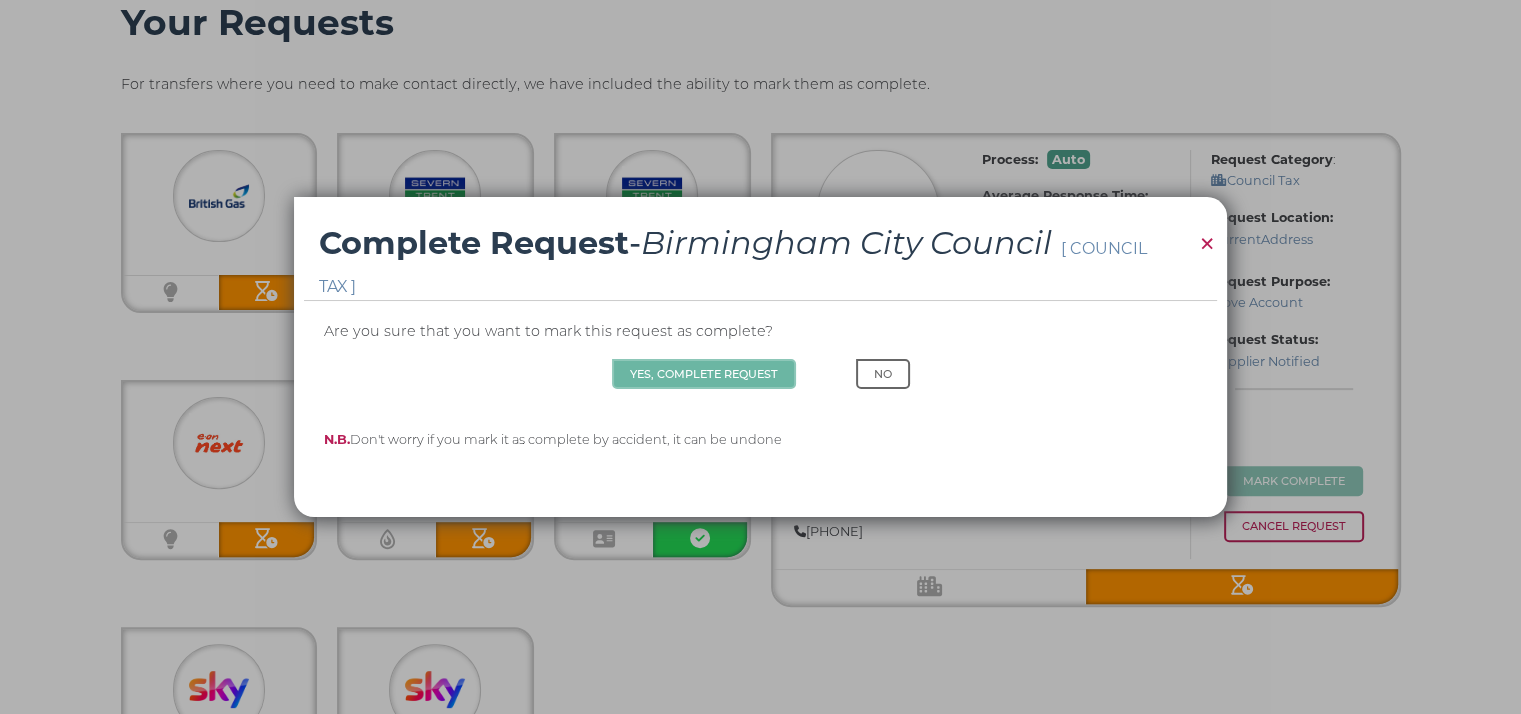 click on "Yes, Complete Request" at bounding box center (704, 374) 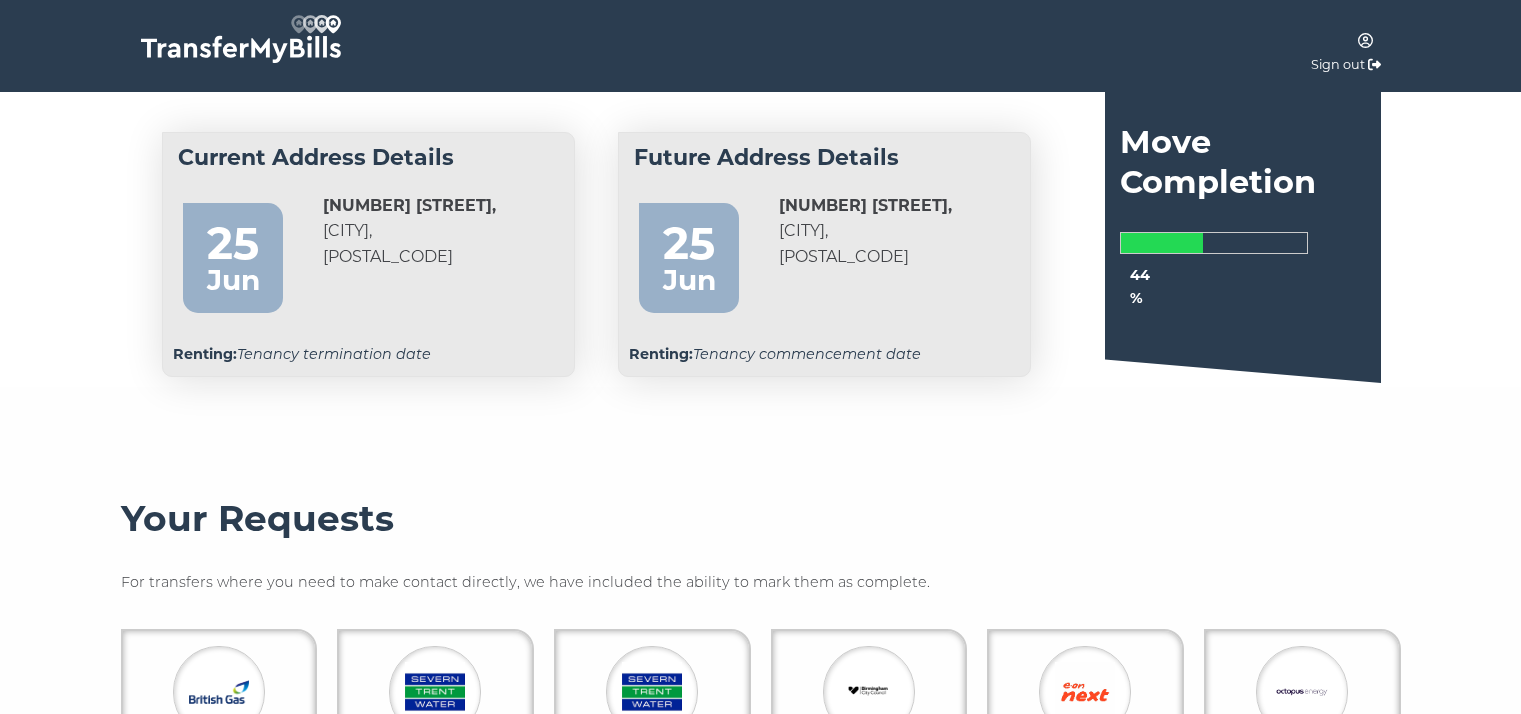 scroll, scrollTop: 500, scrollLeft: 0, axis: vertical 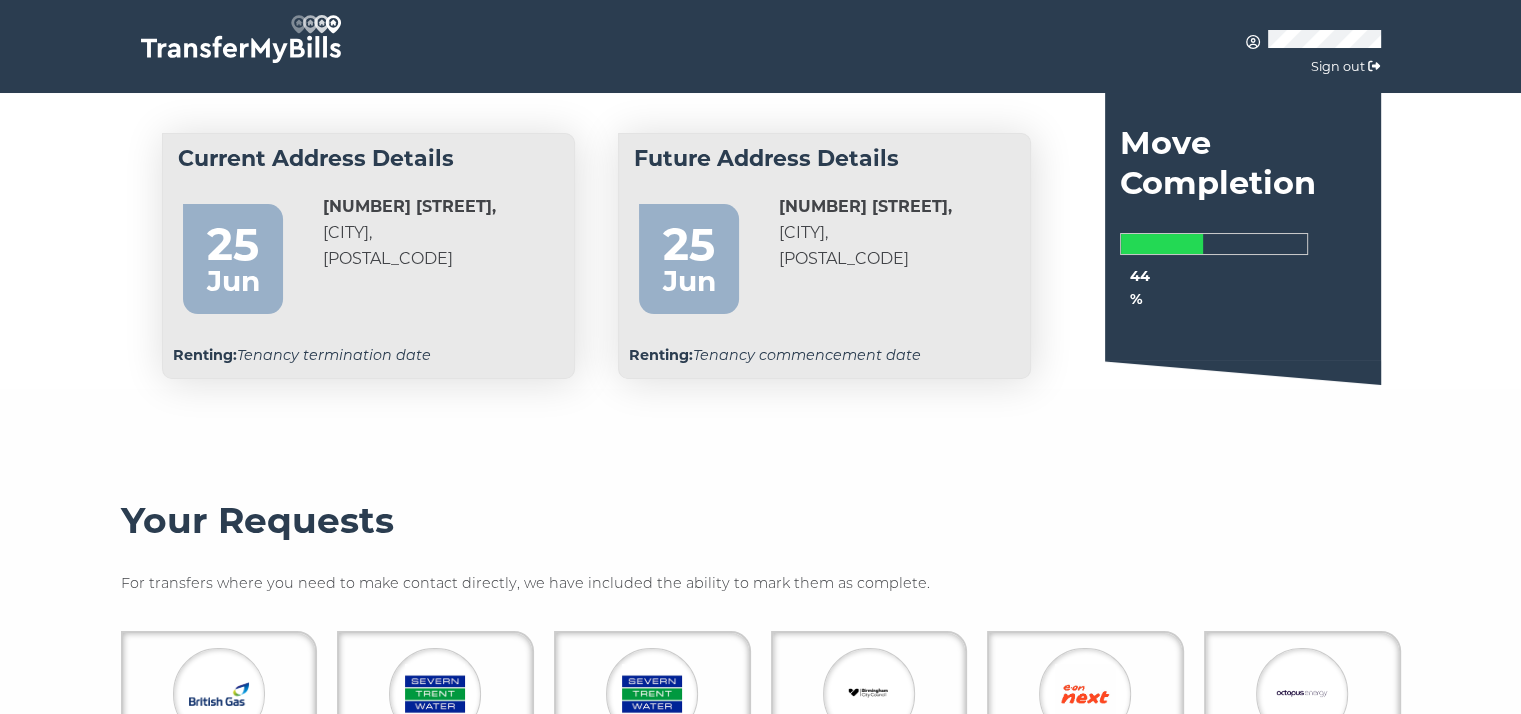 click on "Sign out" at bounding box center [1338, 66] 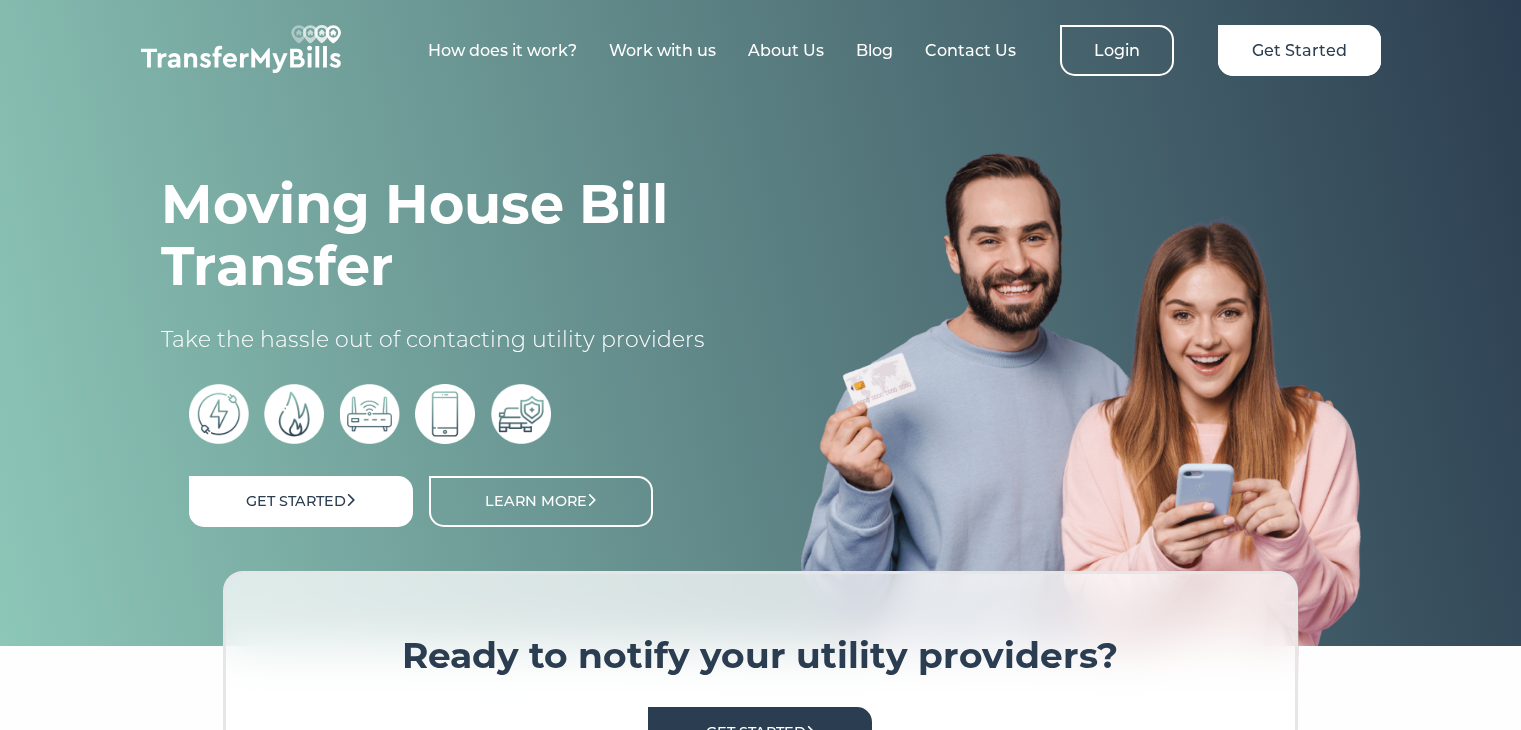 scroll, scrollTop: 0, scrollLeft: 0, axis: both 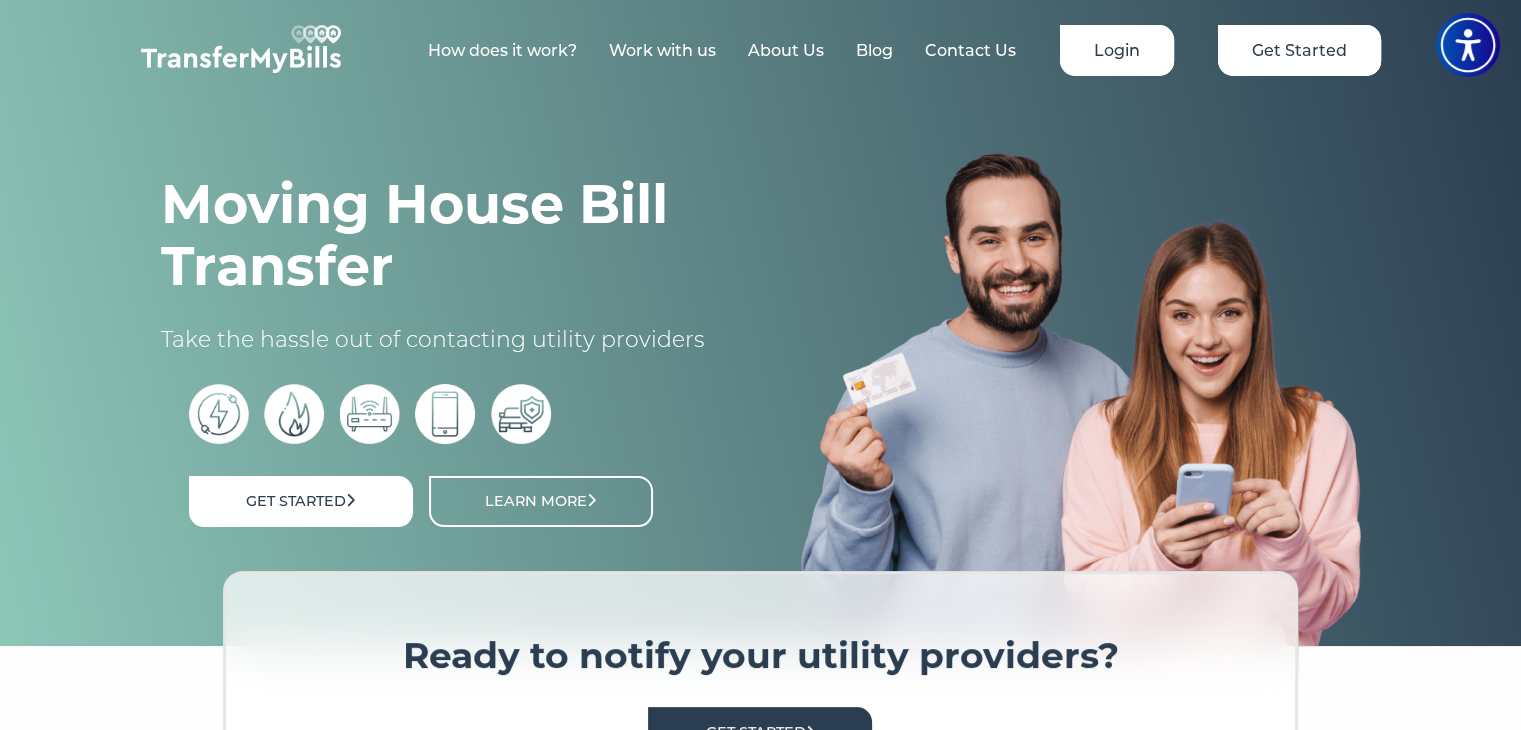 click on "Login" at bounding box center (1117, 50) 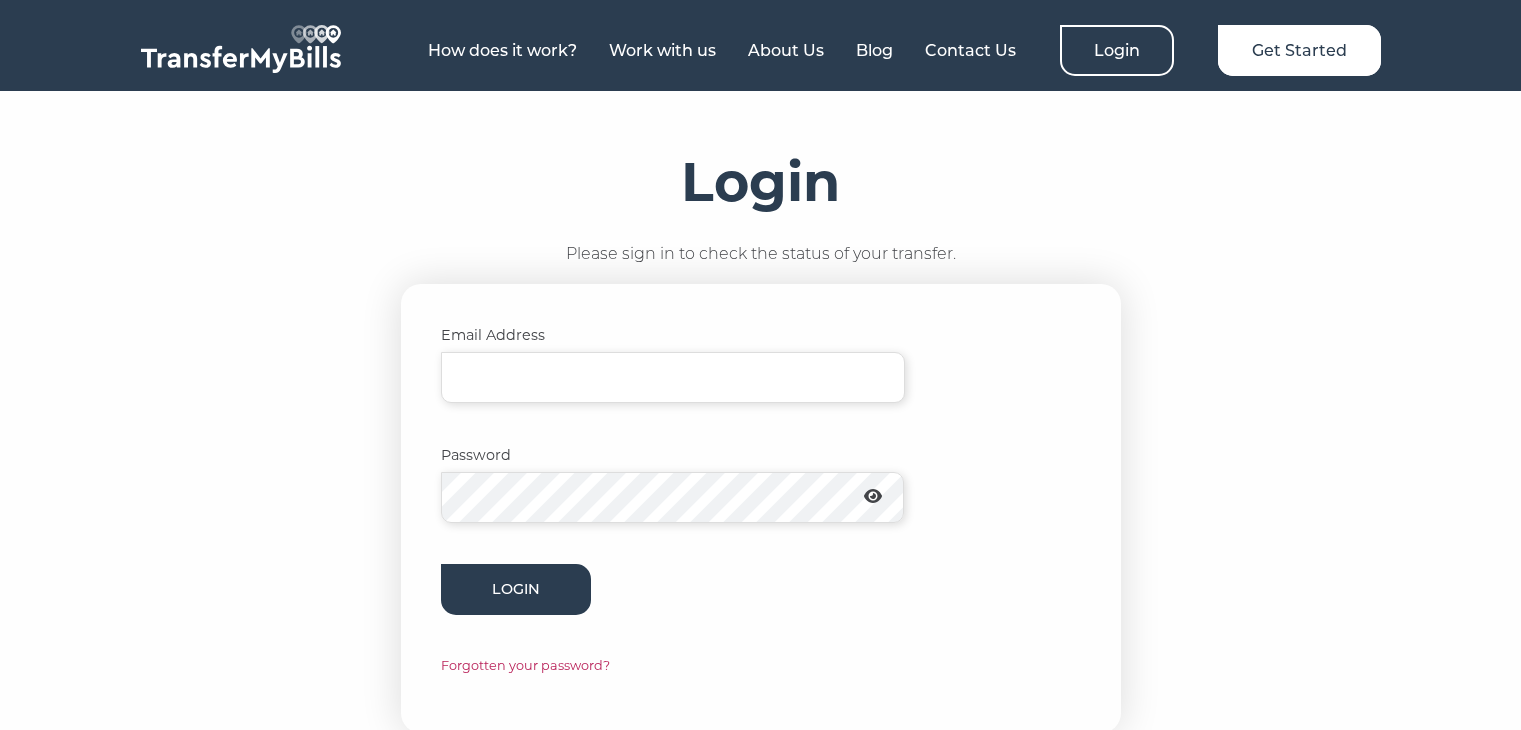 scroll, scrollTop: 0, scrollLeft: 0, axis: both 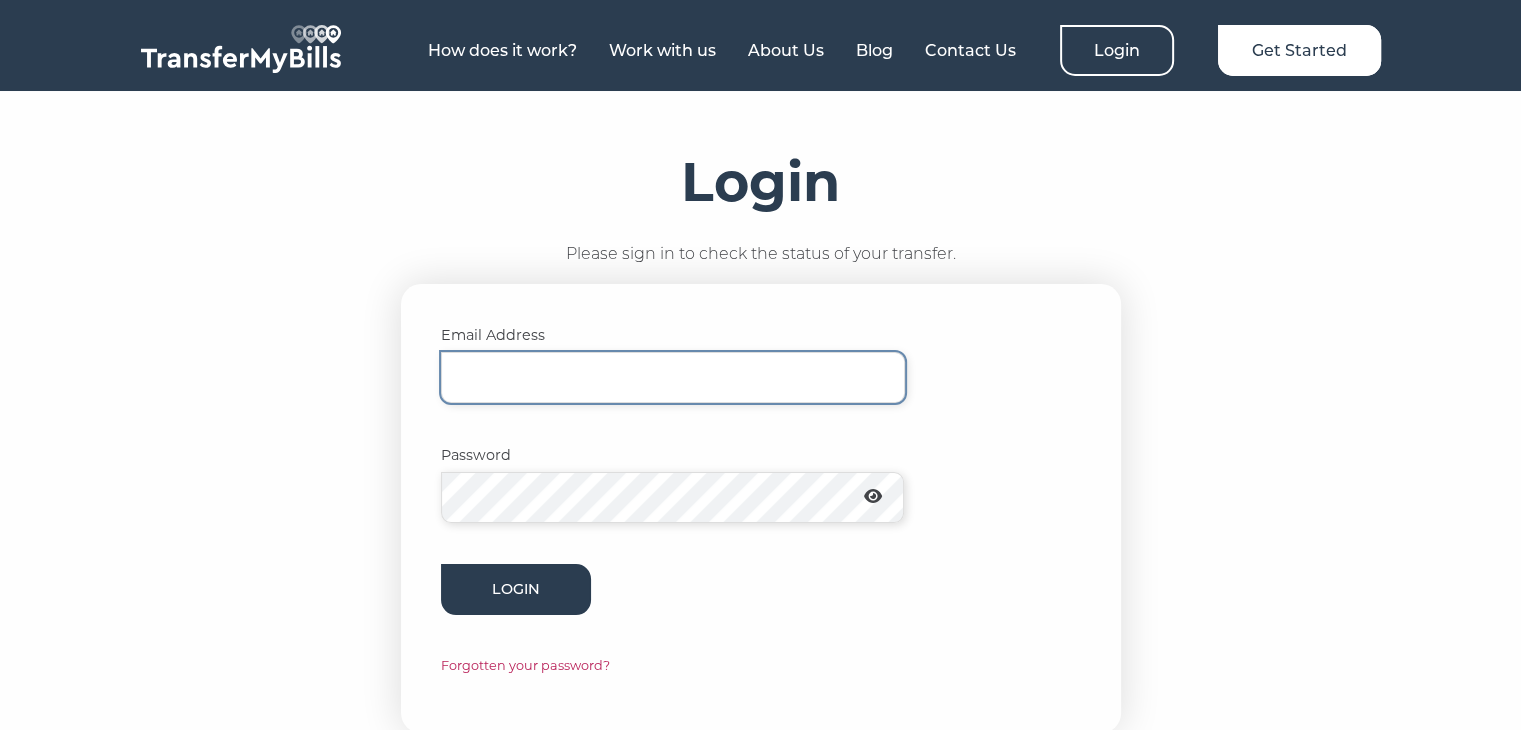 click on "Email Address" at bounding box center (673, 377) 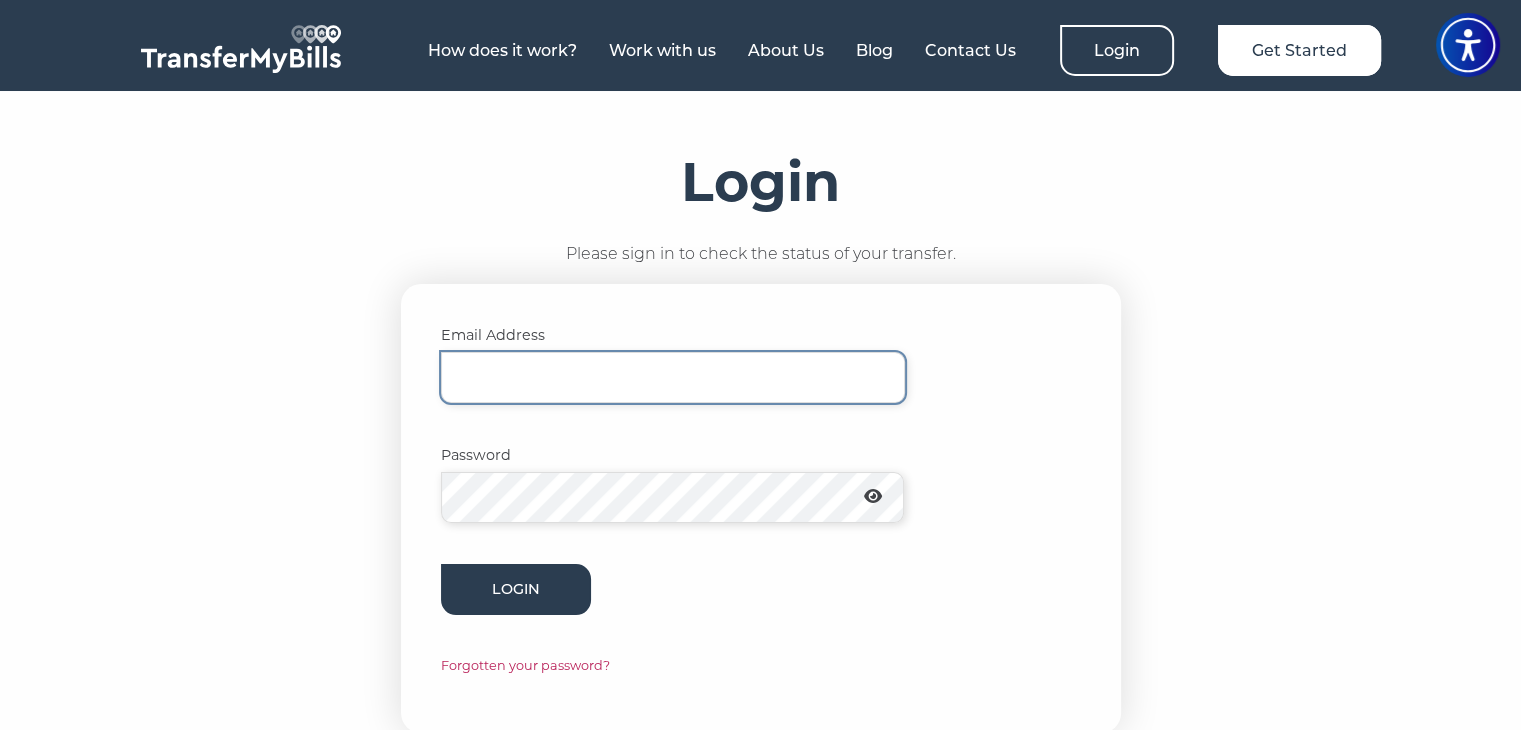 type on "[EMAIL]" 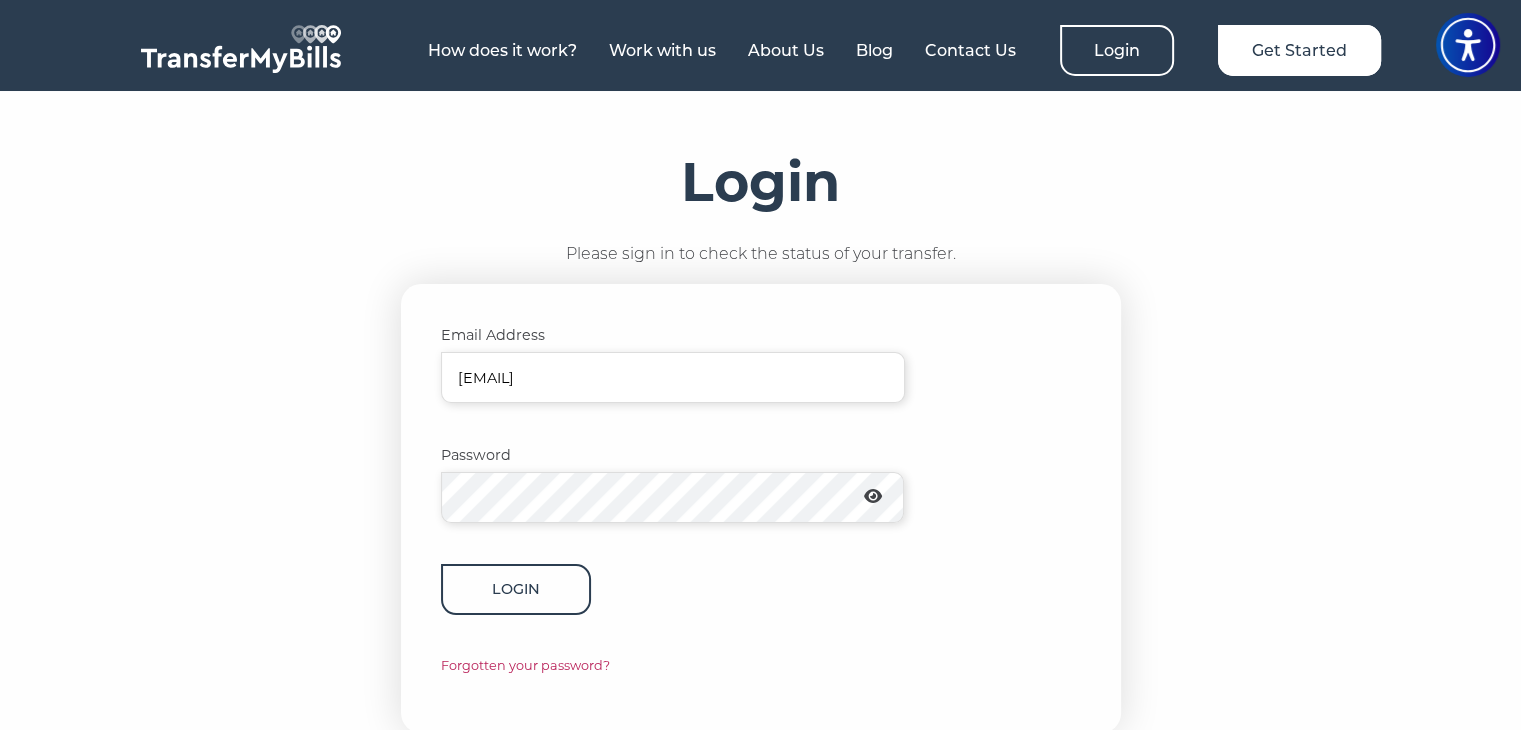 click on "Login" at bounding box center [516, 589] 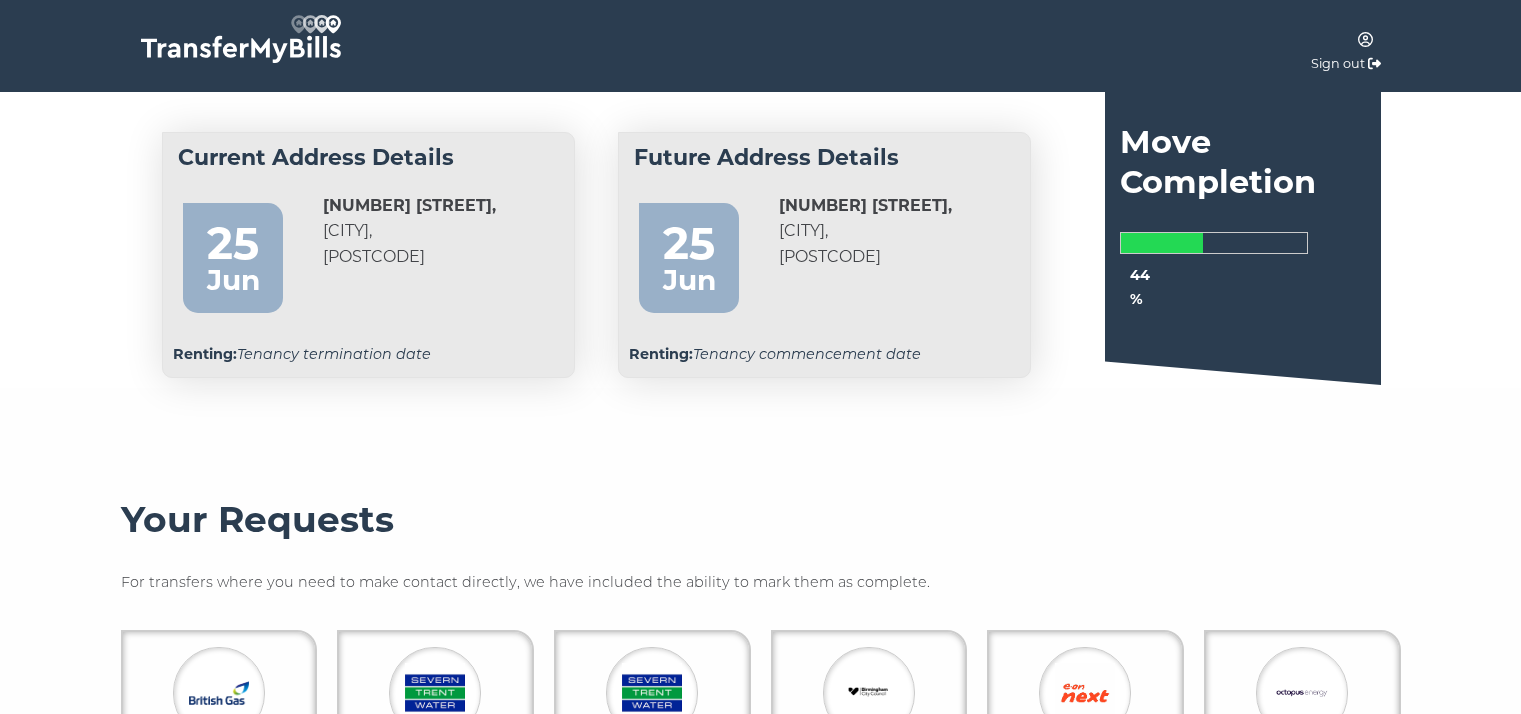 scroll, scrollTop: 0, scrollLeft: 0, axis: both 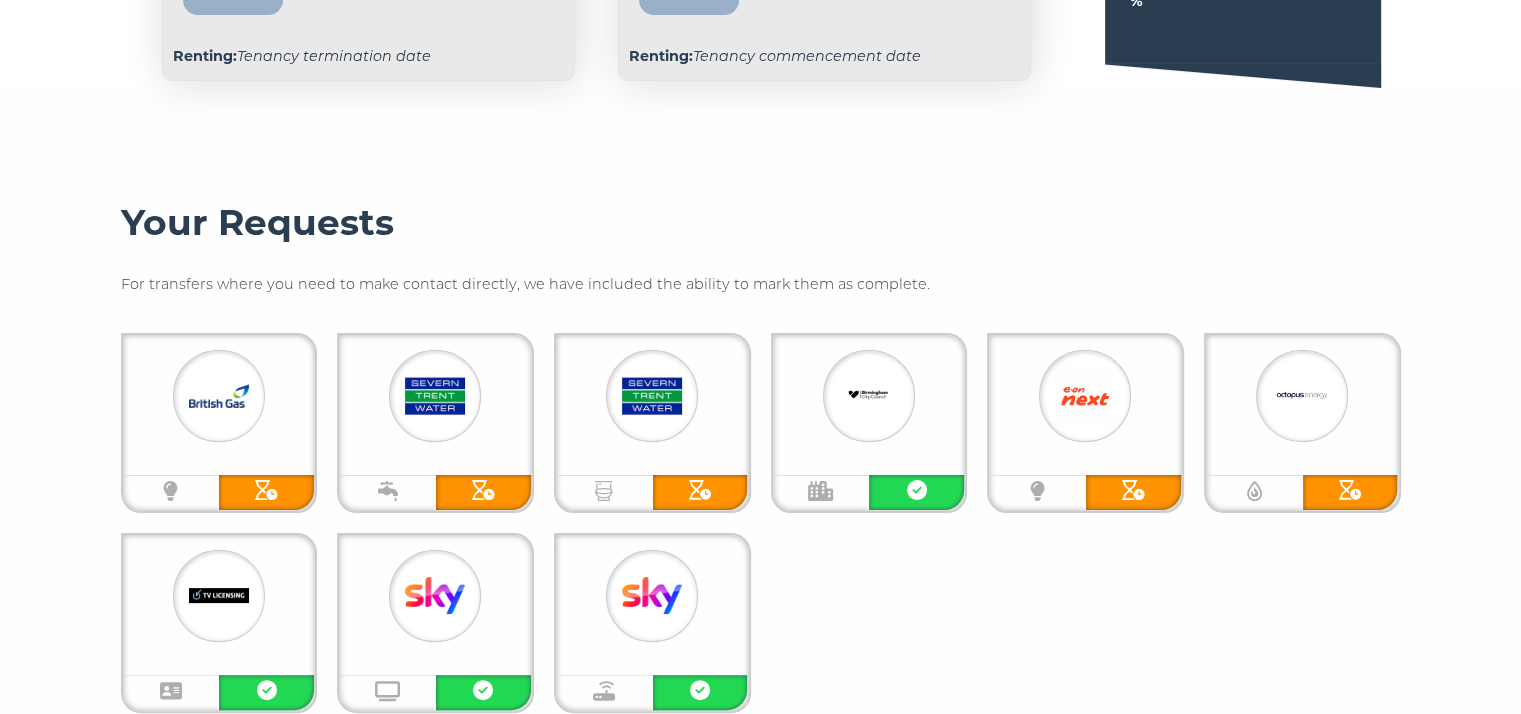 click at bounding box center (219, 396) 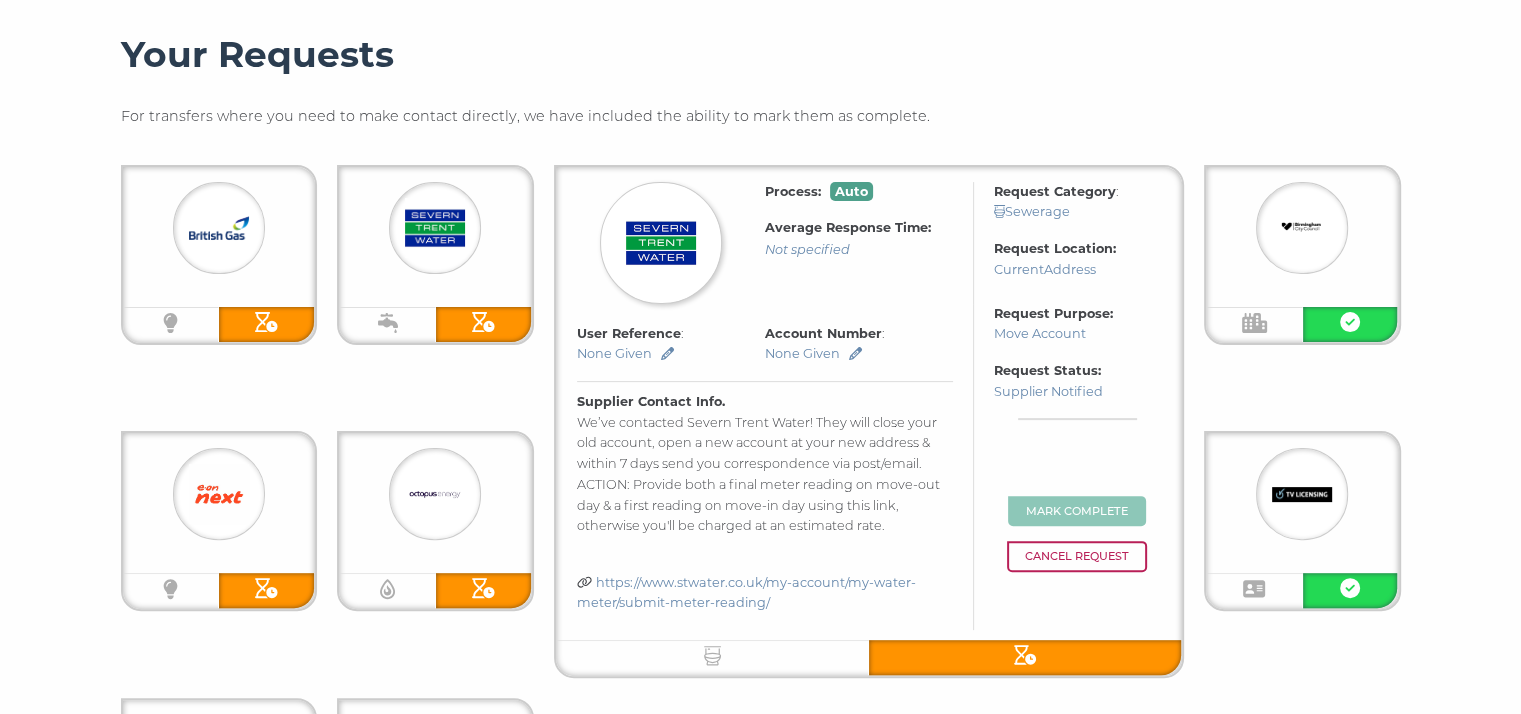 scroll, scrollTop: 500, scrollLeft: 0, axis: vertical 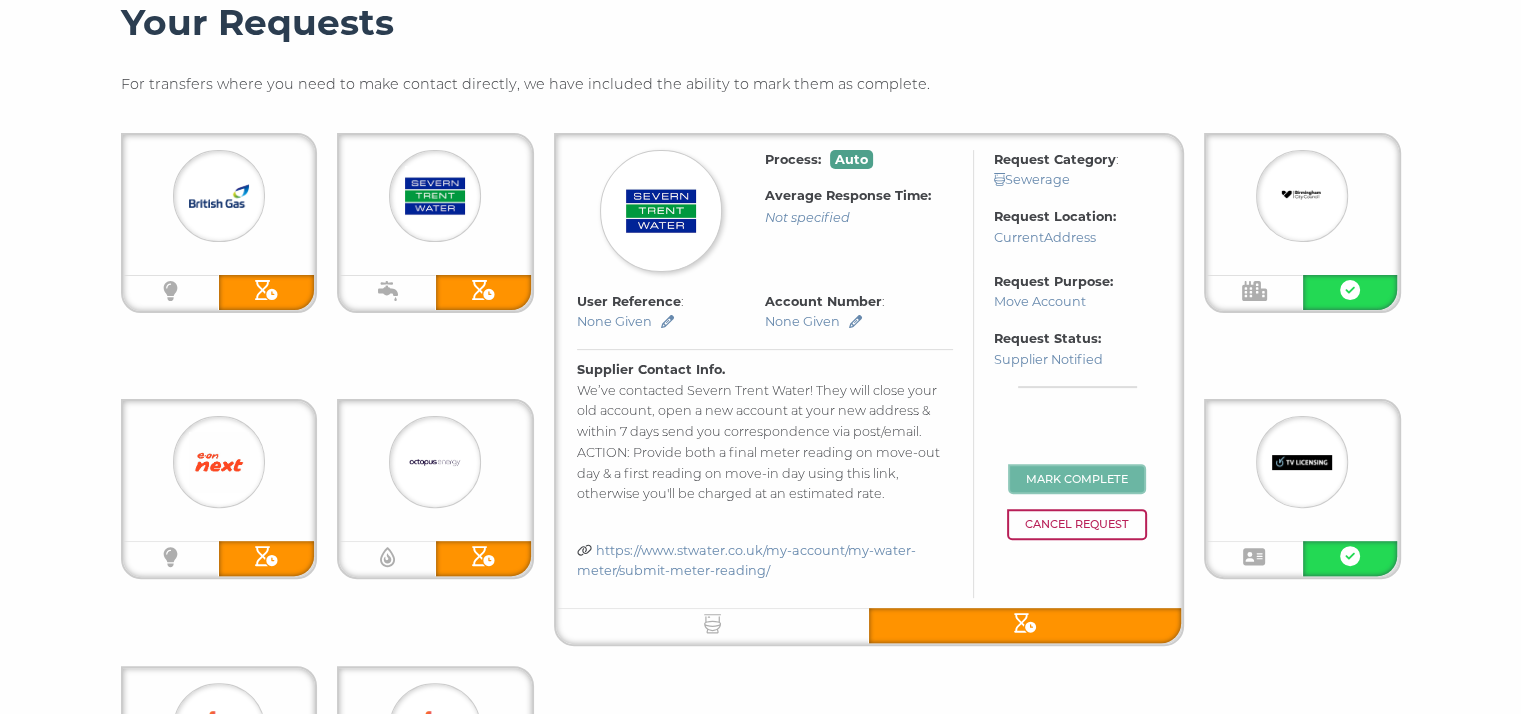 click on "Mark Complete" at bounding box center [1077, 479] 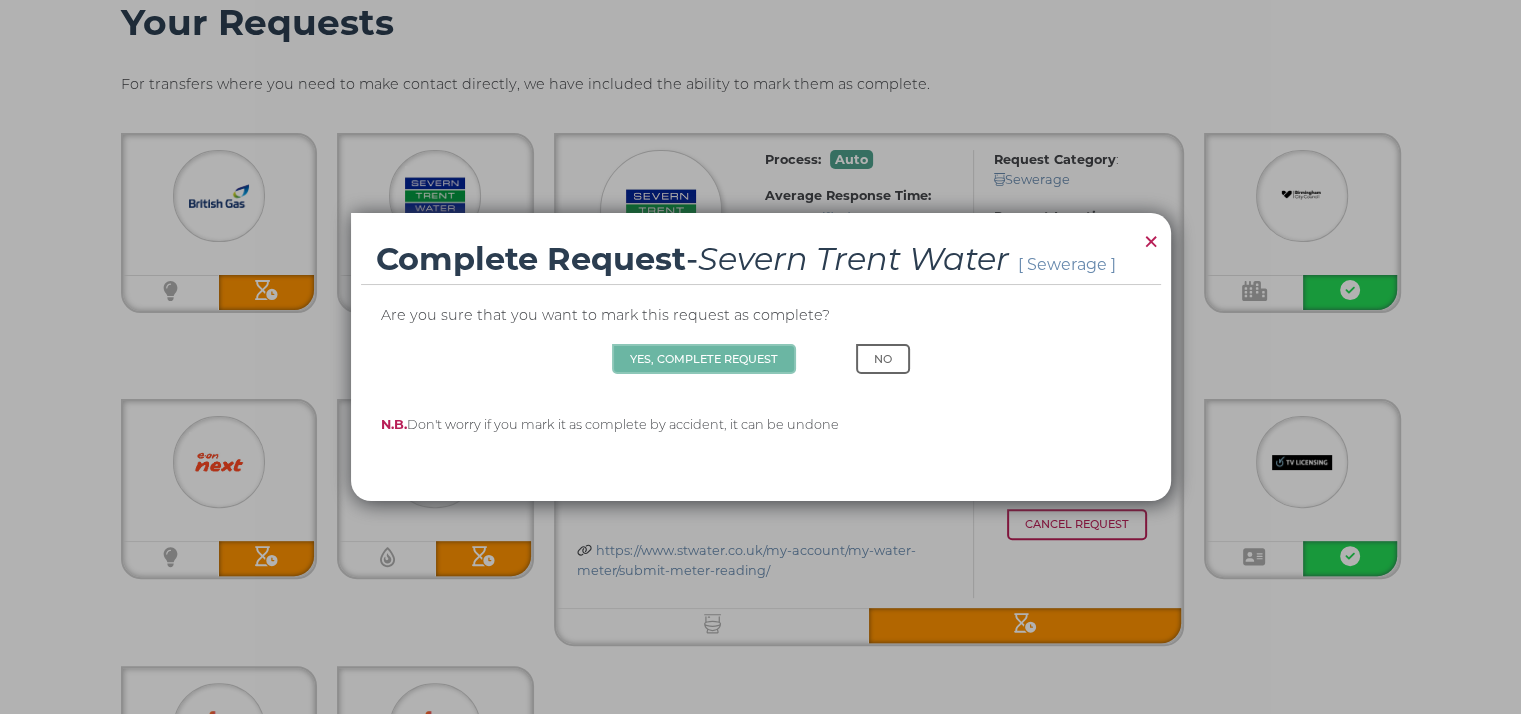 click on "Yes, Complete Request" at bounding box center (704, 359) 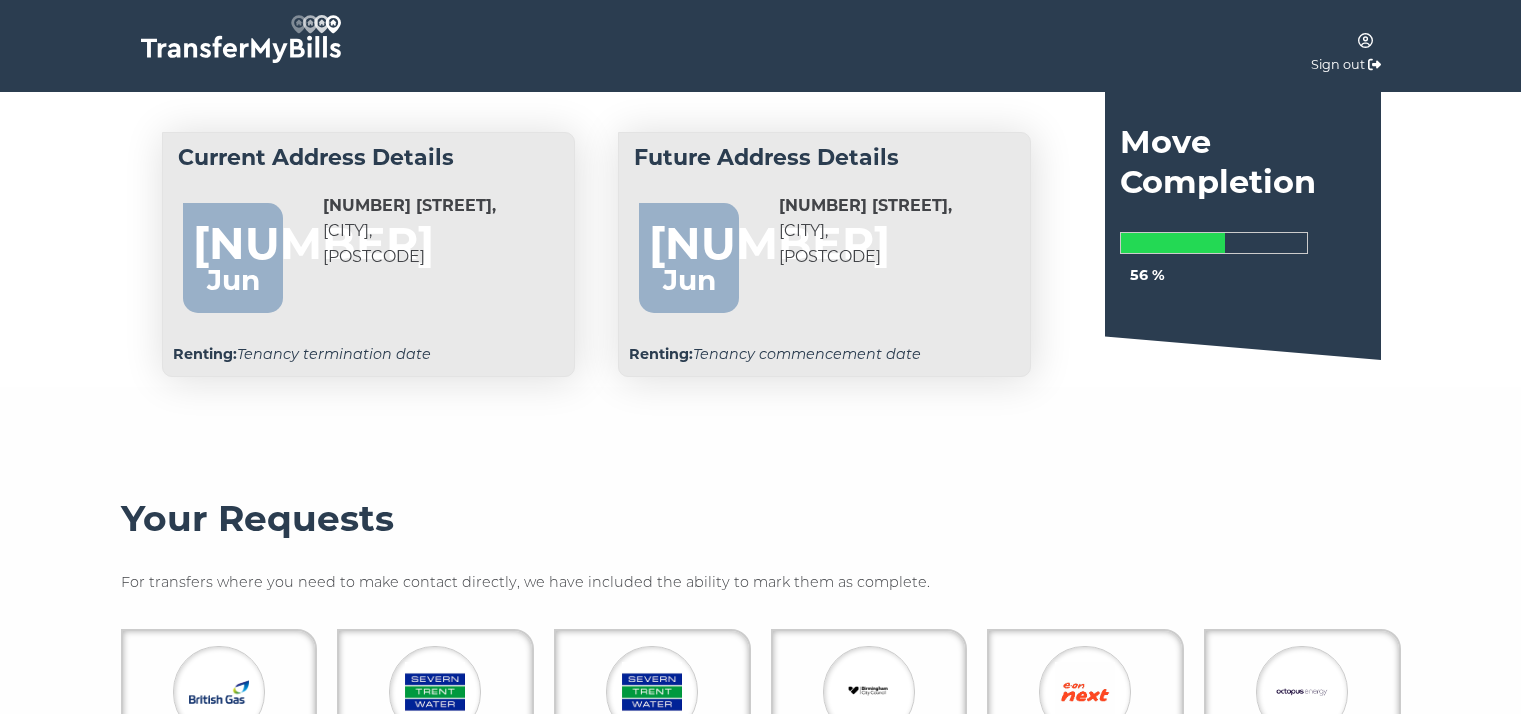 scroll, scrollTop: 500, scrollLeft: 0, axis: vertical 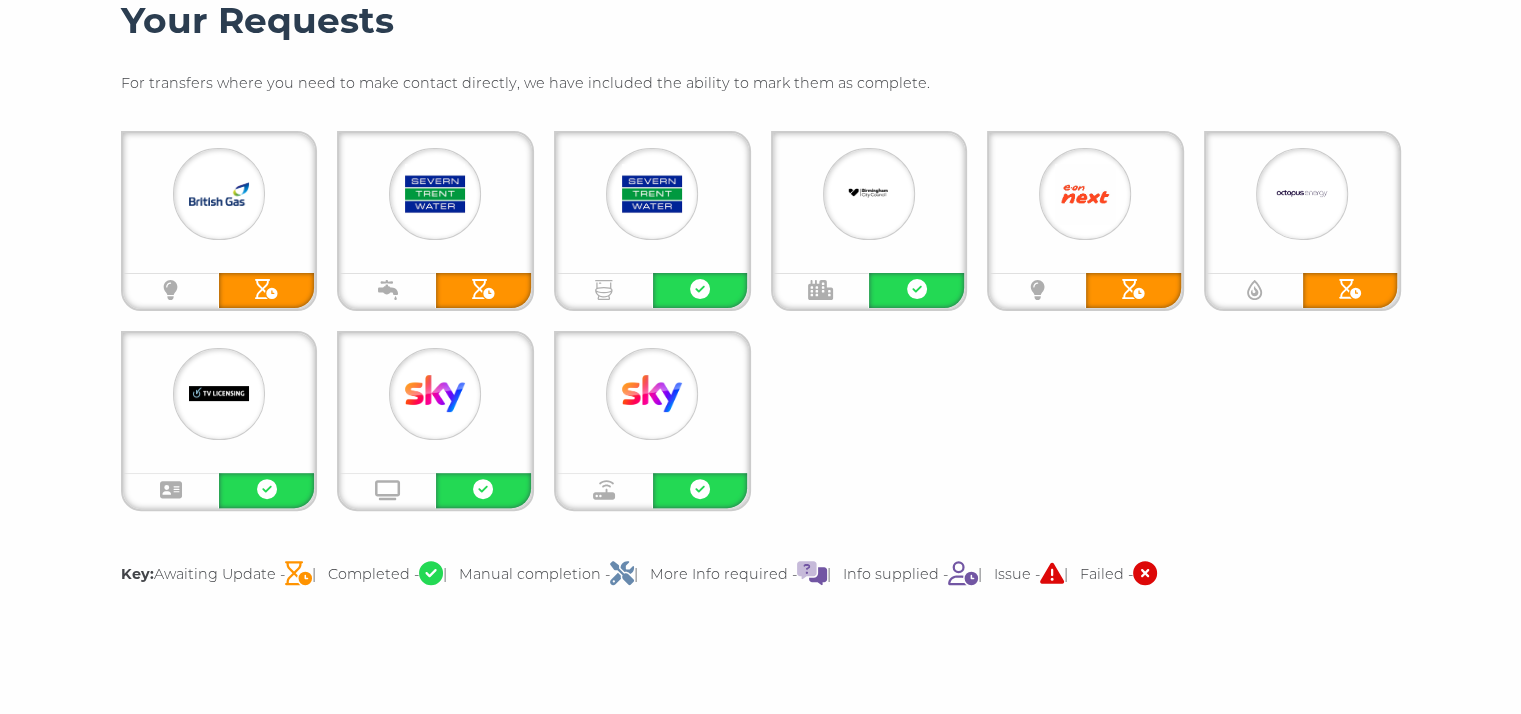 click at bounding box center [219, 194] 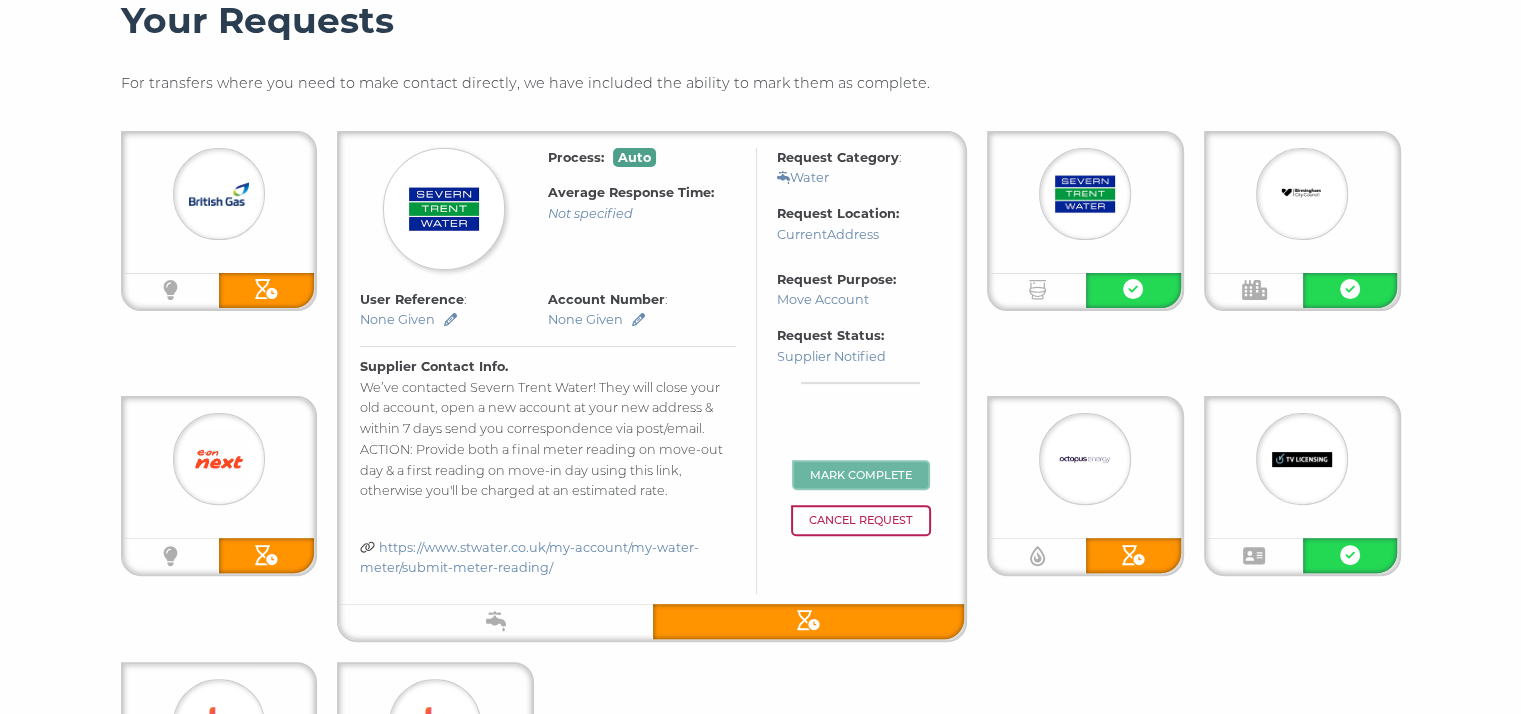 click on "Mark Complete" at bounding box center (861, 475) 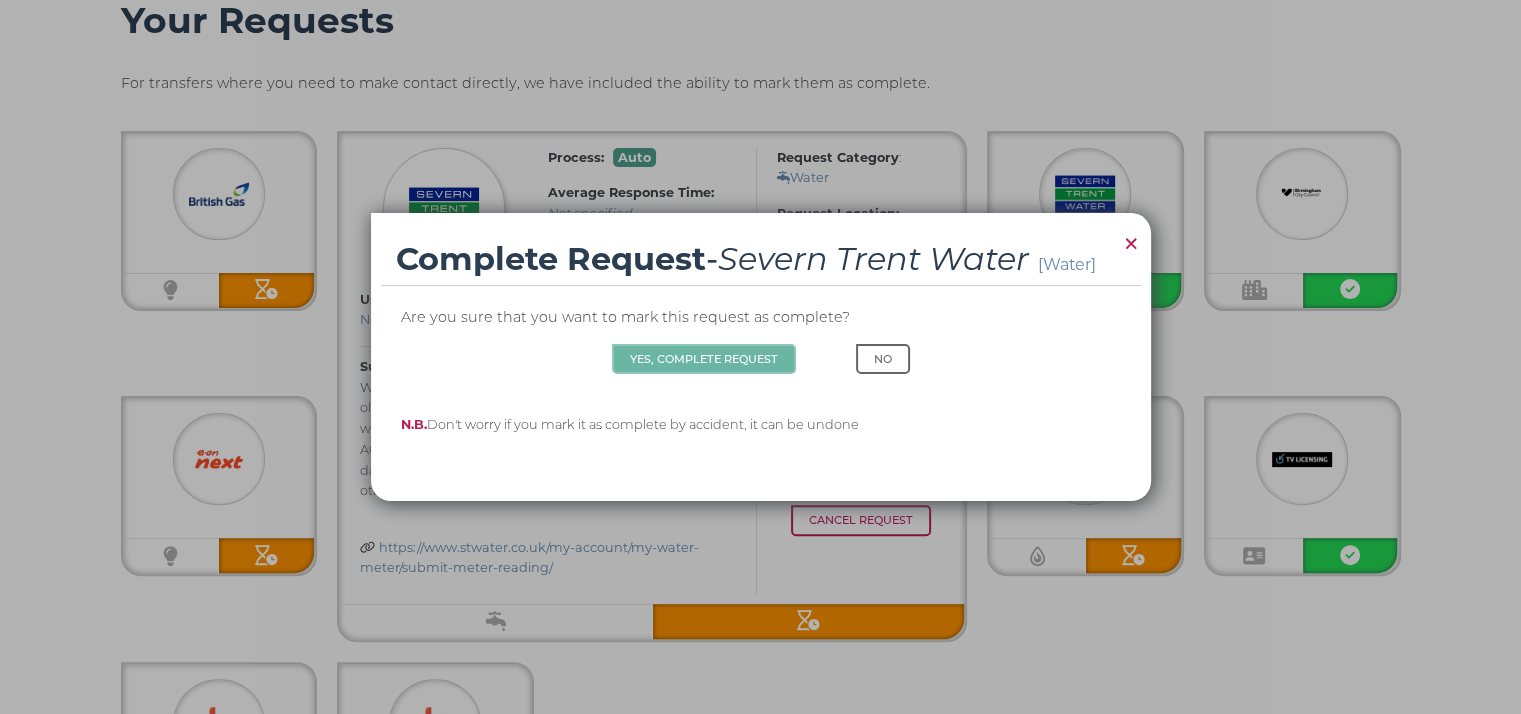 click on "Yes, Complete Request" at bounding box center (704, 359) 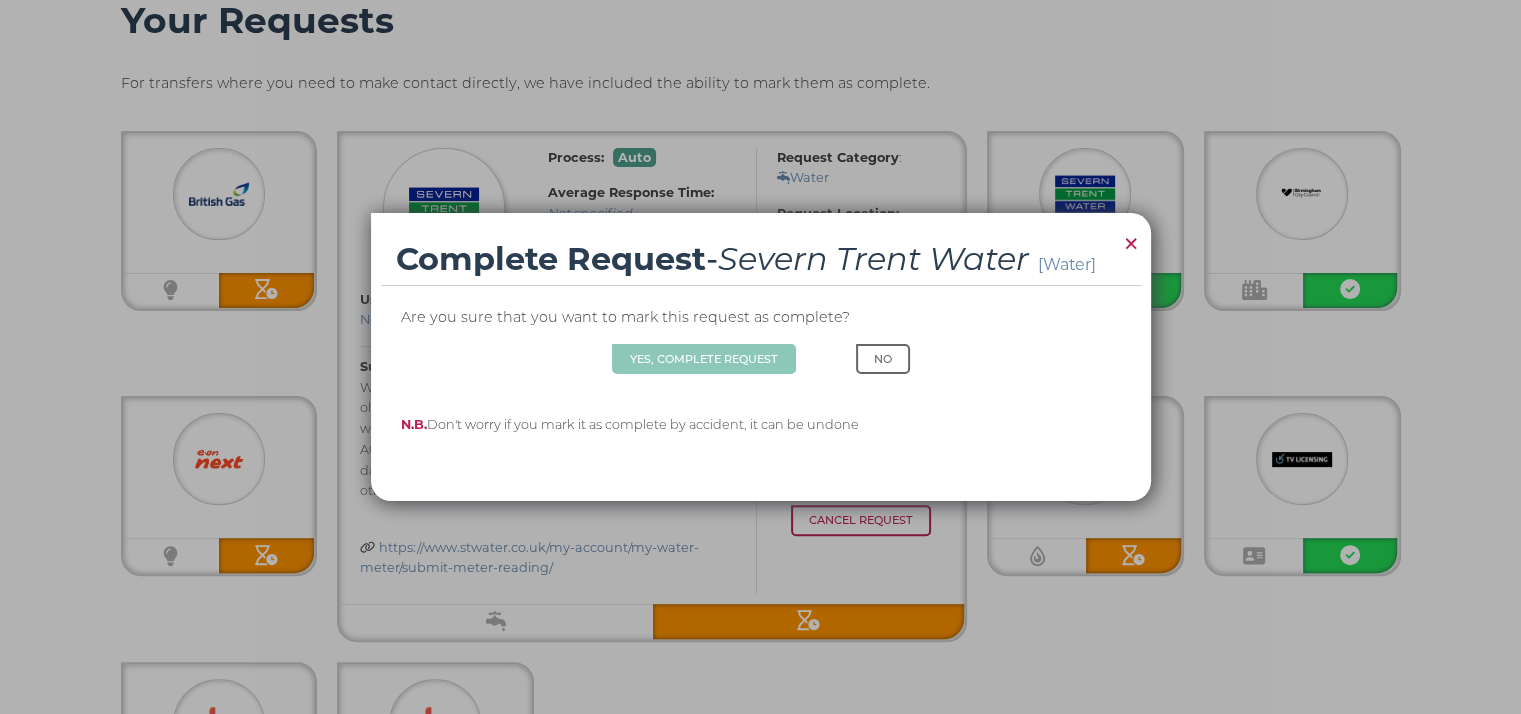 click on "×" at bounding box center (1131, 243) 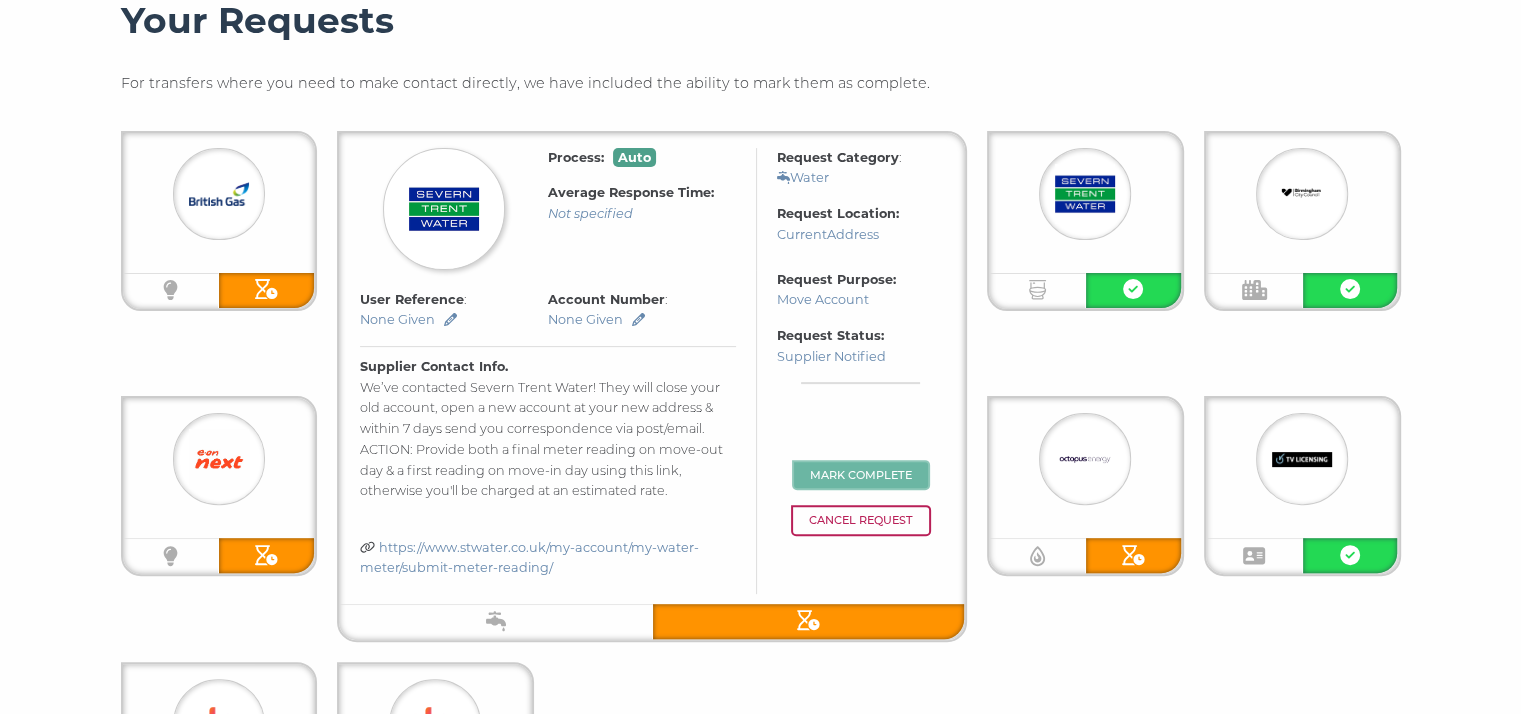 click on "Mark Complete" at bounding box center [861, 475] 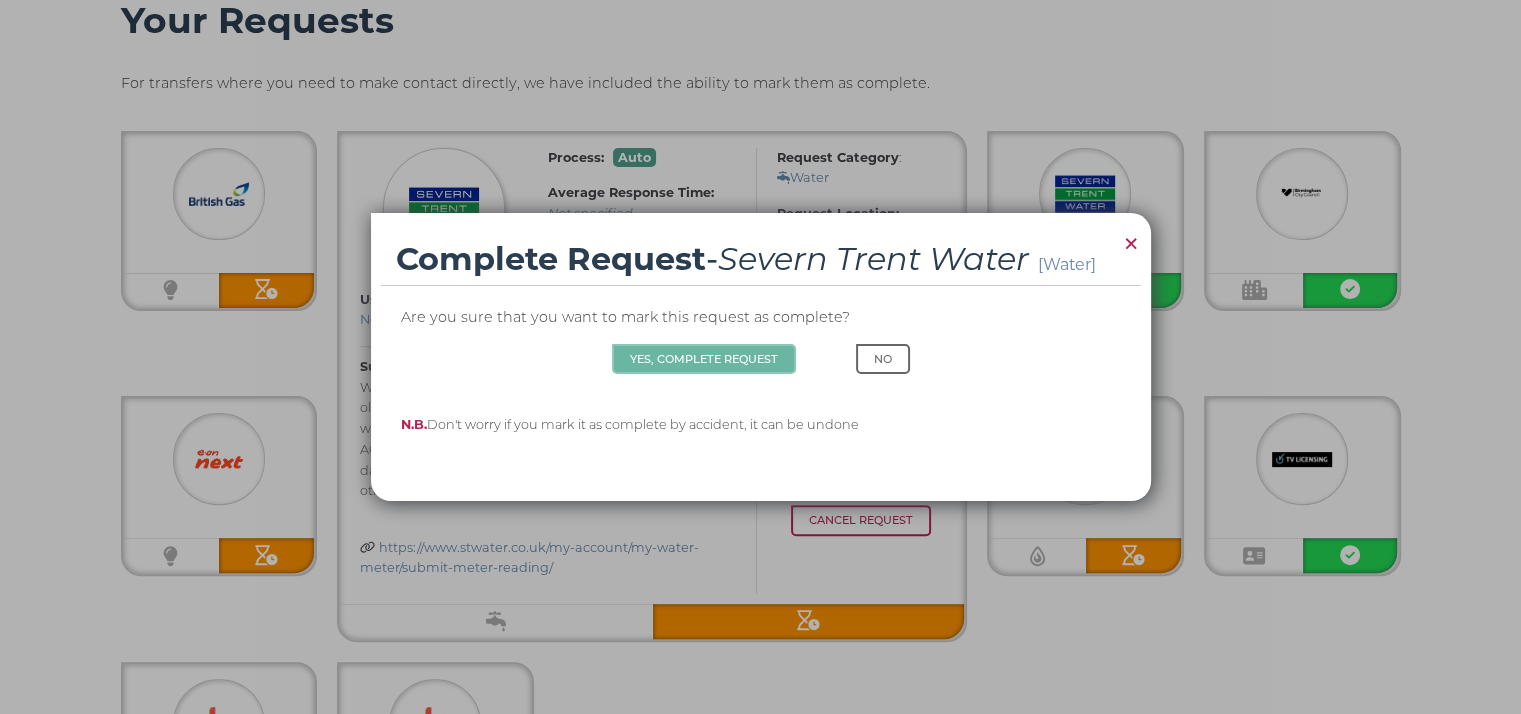 click on "Yes, Complete Request" at bounding box center (704, 359) 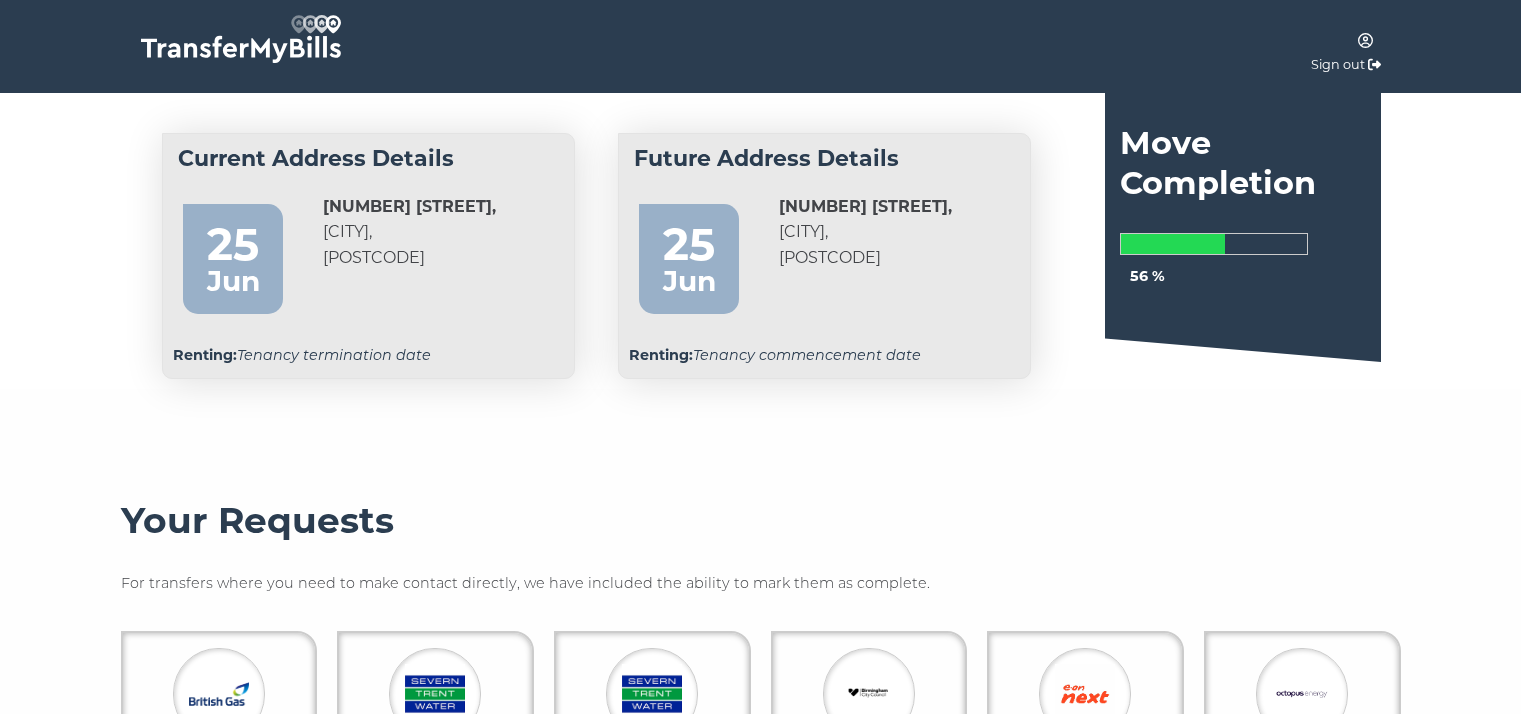 scroll, scrollTop: 496, scrollLeft: 0, axis: vertical 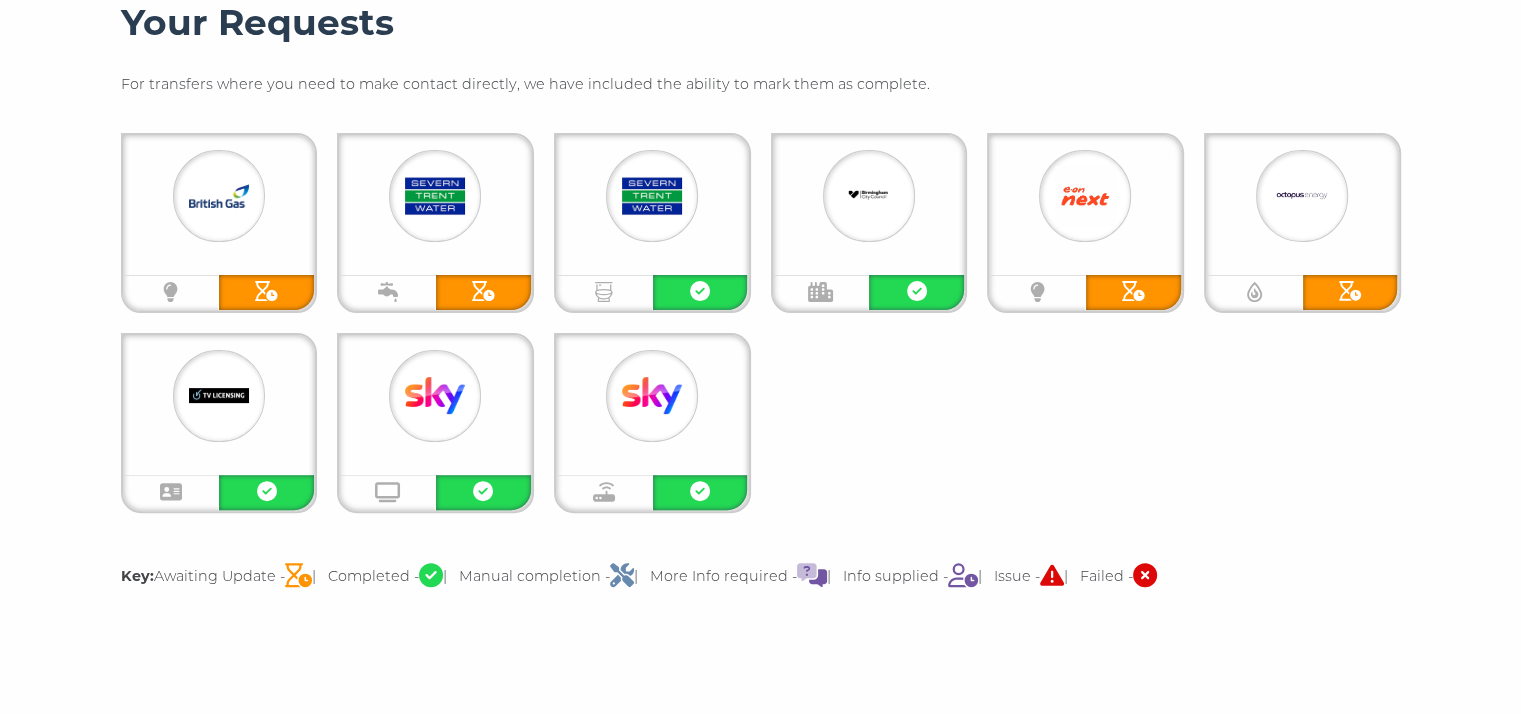 click at bounding box center (219, 196) 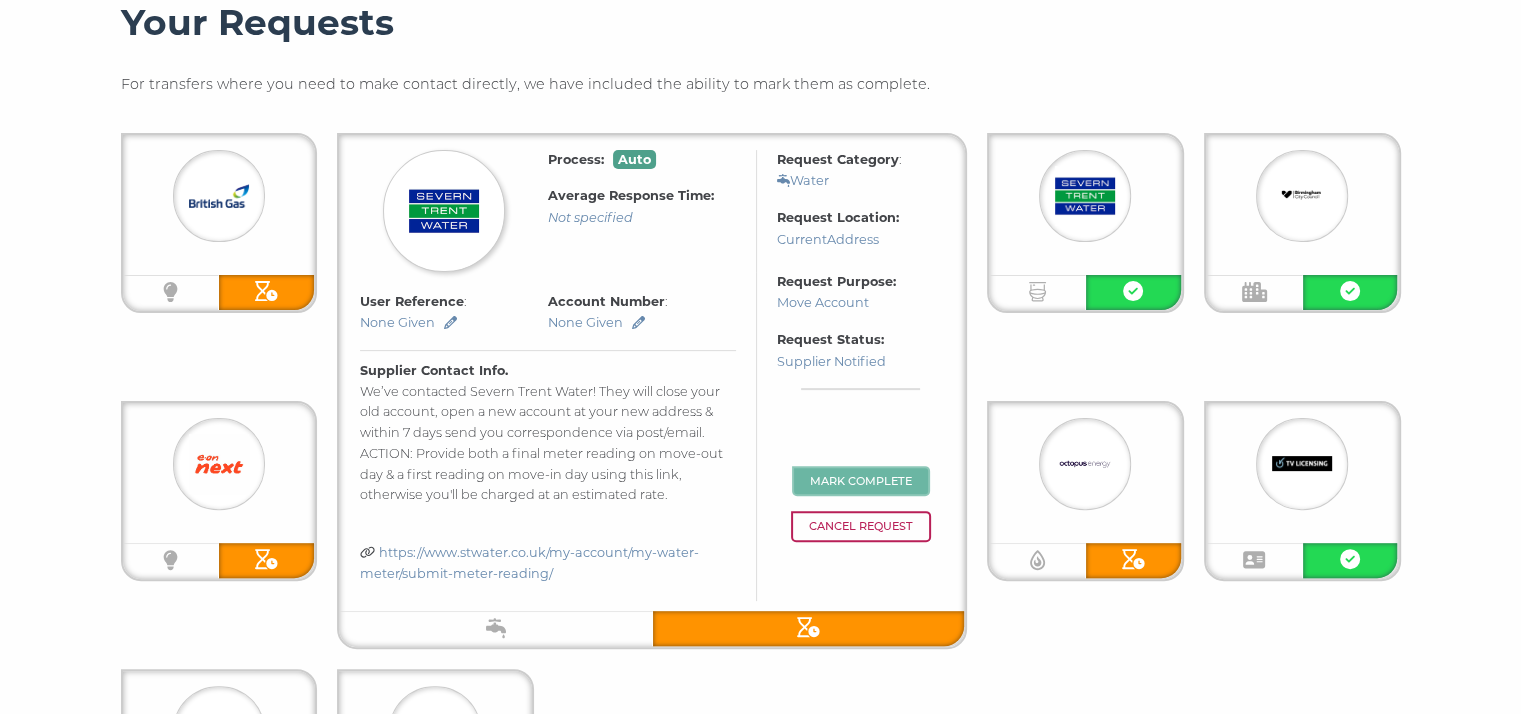 click on "Mark Complete" at bounding box center [861, 481] 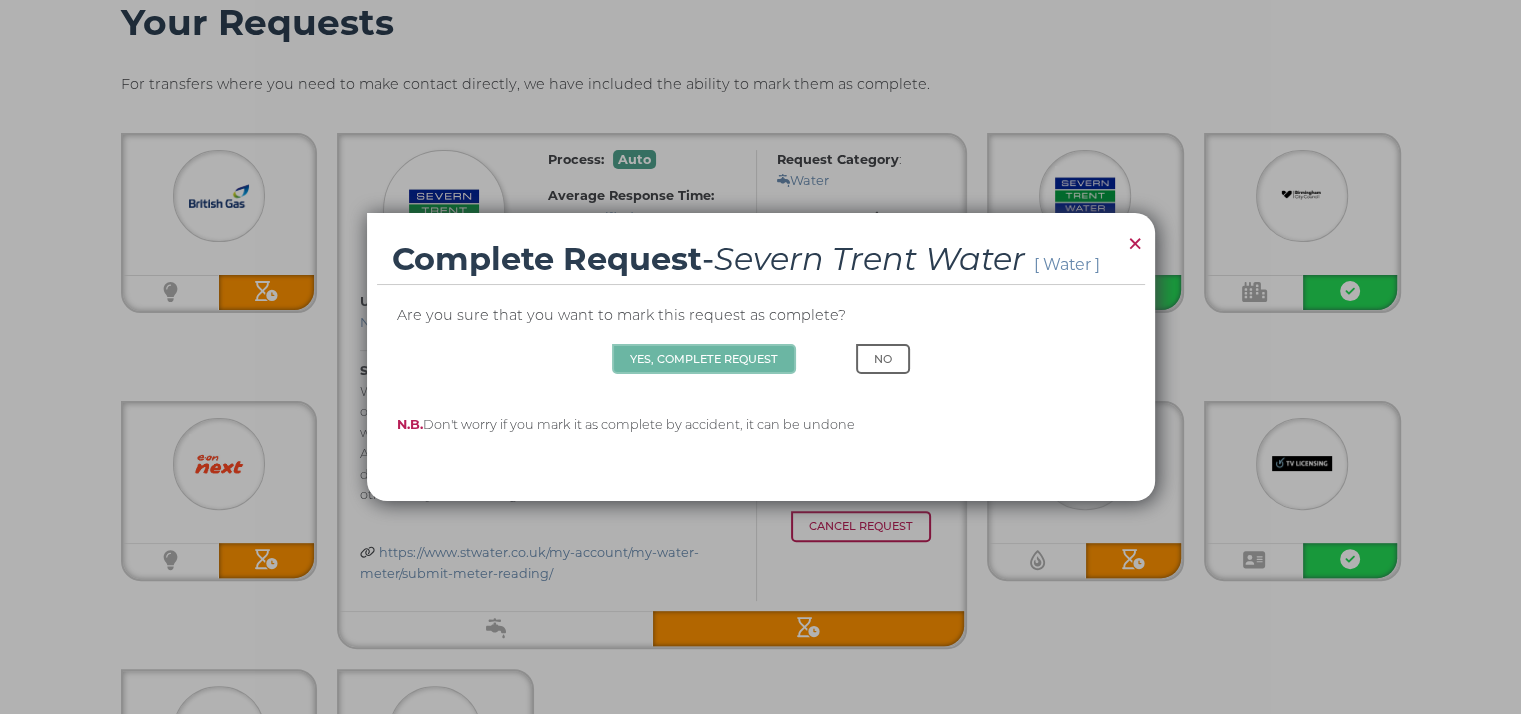click on "Yes, Complete Request" at bounding box center [704, 359] 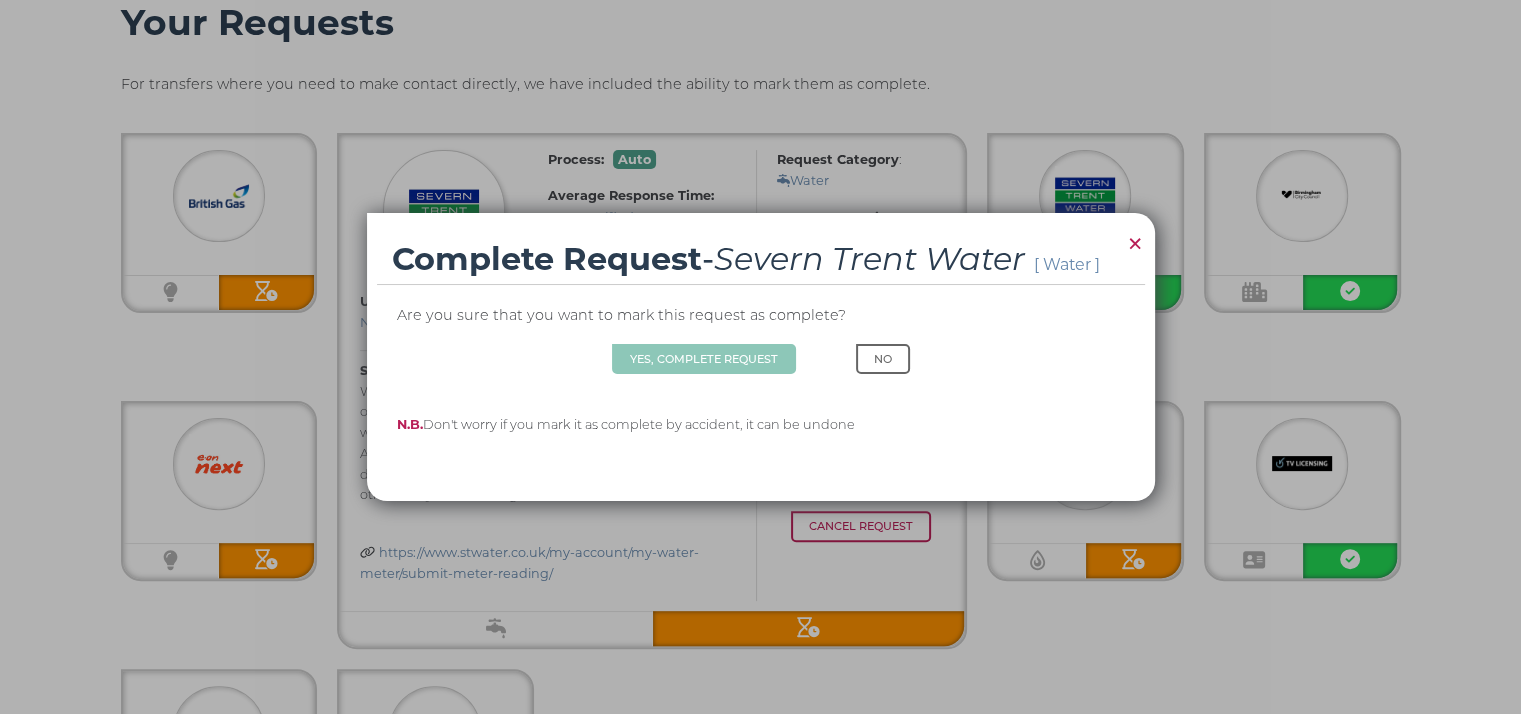 click on "×" at bounding box center (1135, 243) 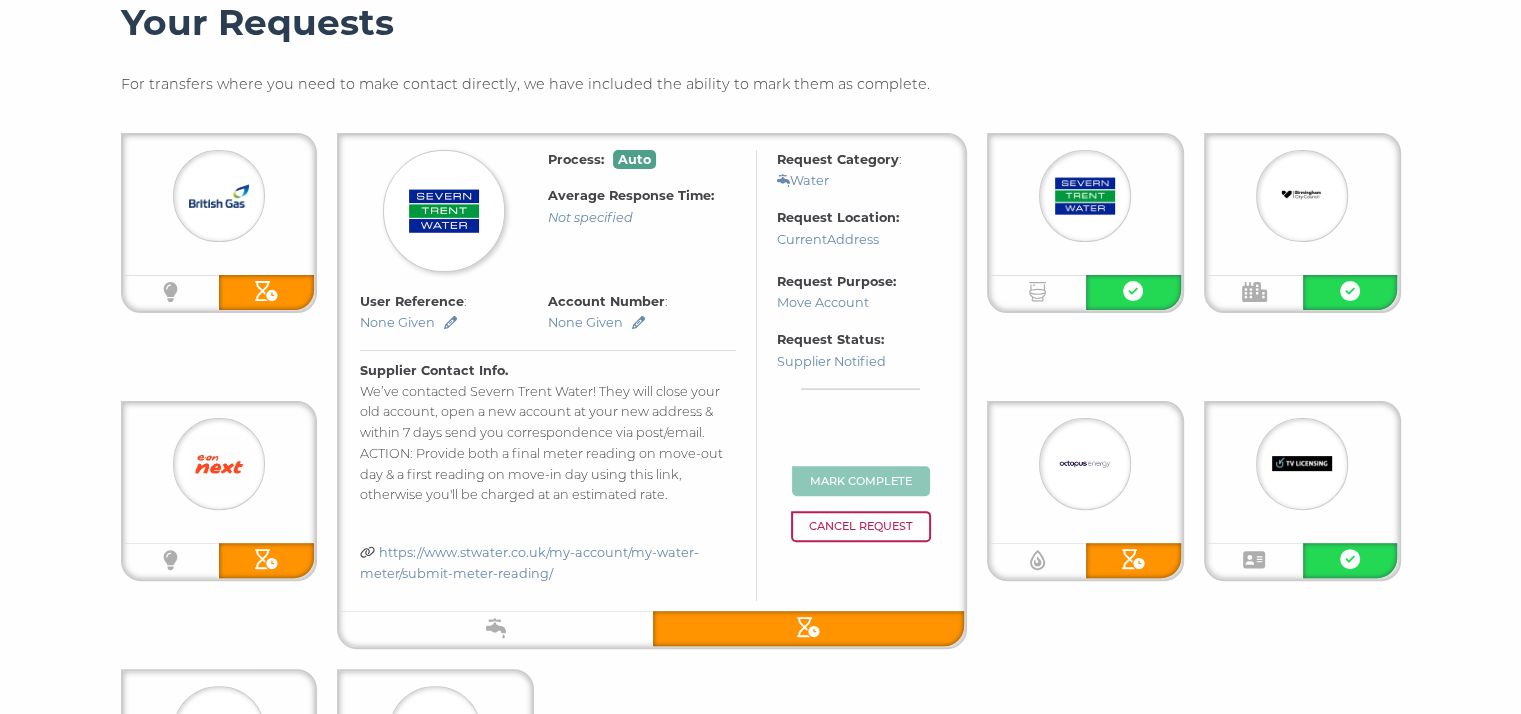click on "Process:    Auto Average Response Time: Not specified Request Category :  Water Request Location: Current Address User Reference : None Given   Account Number : None Given   Supplier Contact Info. We’ve contacted Severn Trent Water! They will close your old account, open a new account at your new address & within 7 days send you correspondence via post/email. ACTION: Provide both a final meter reading on move-out day & a first reading on move-in day using this link, otherwise you'll be charged at an estimated rate. https://www.stwater.co.uk/my-account/my-water-meter/submit-meter-reading/ Request Purpose: Move Account Request Status: Supplier Notified Mark Complete Cancel Request" at bounding box center (652, 380) 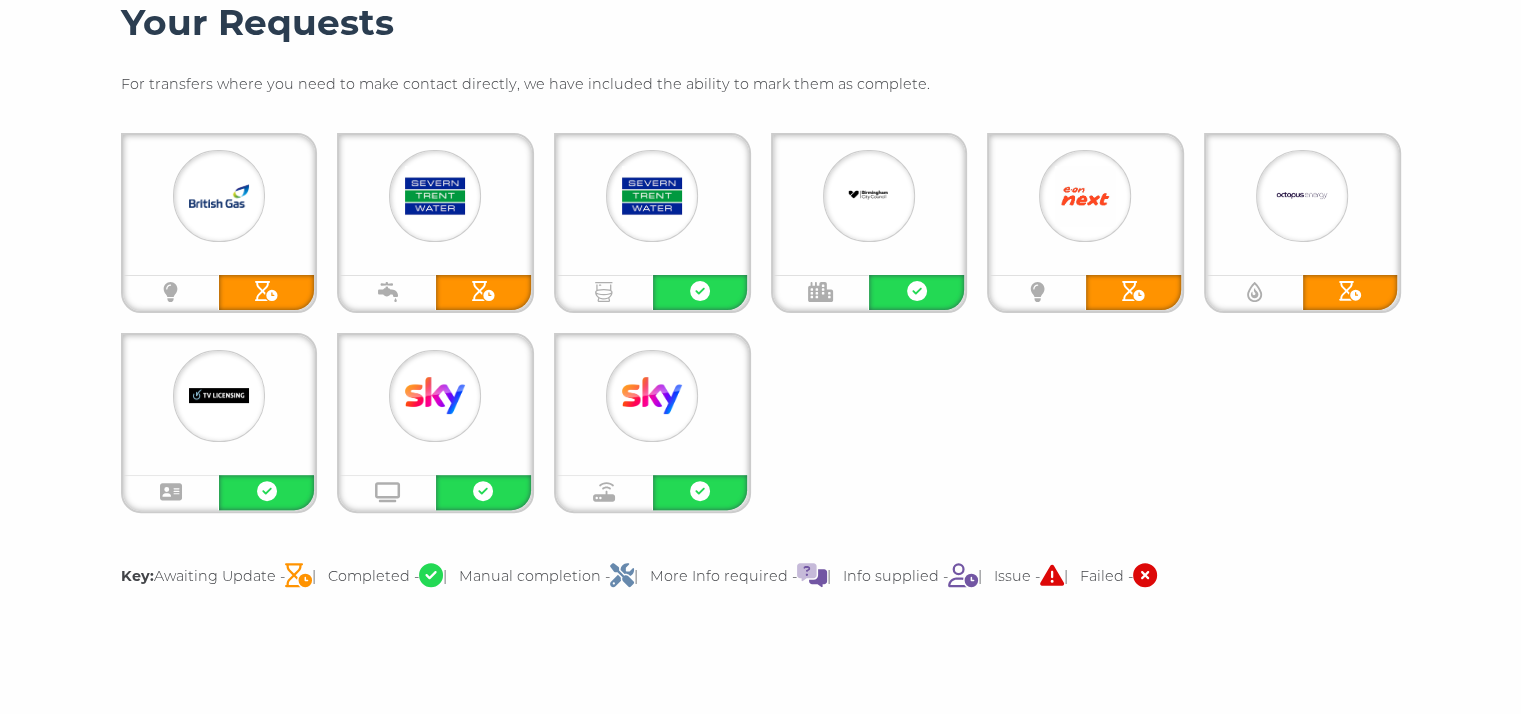 click at bounding box center (219, 196) 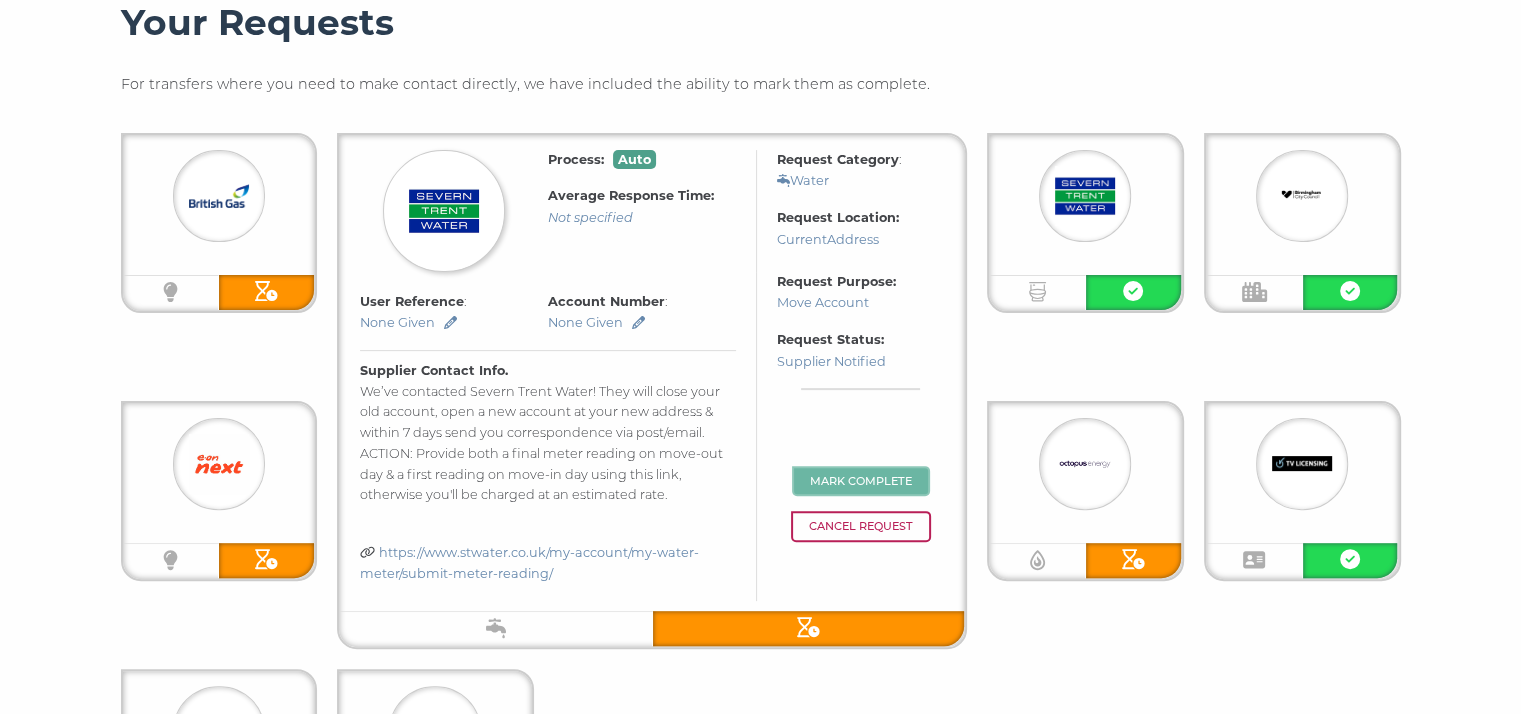 click on "Mark Complete" at bounding box center [861, 481] 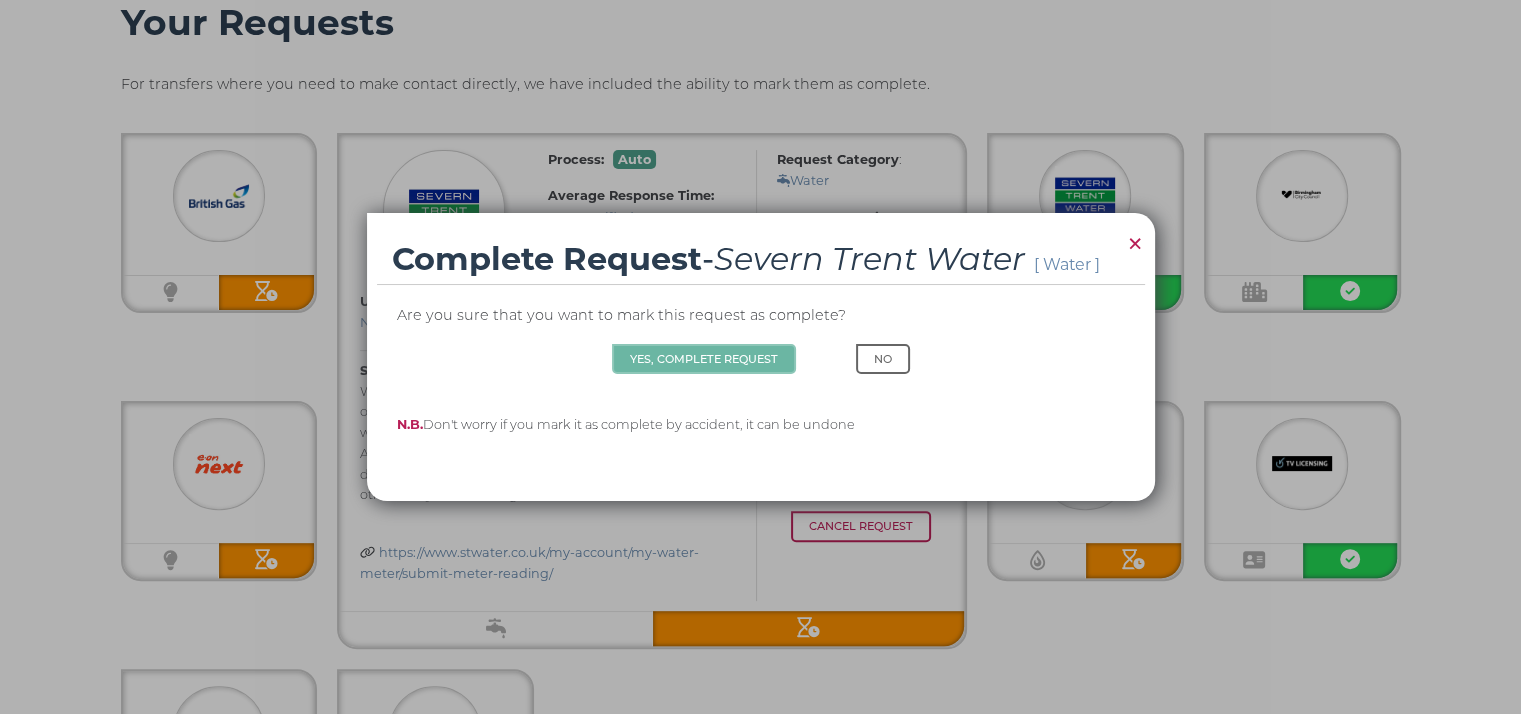 click on "Yes, Complete Request" at bounding box center [704, 359] 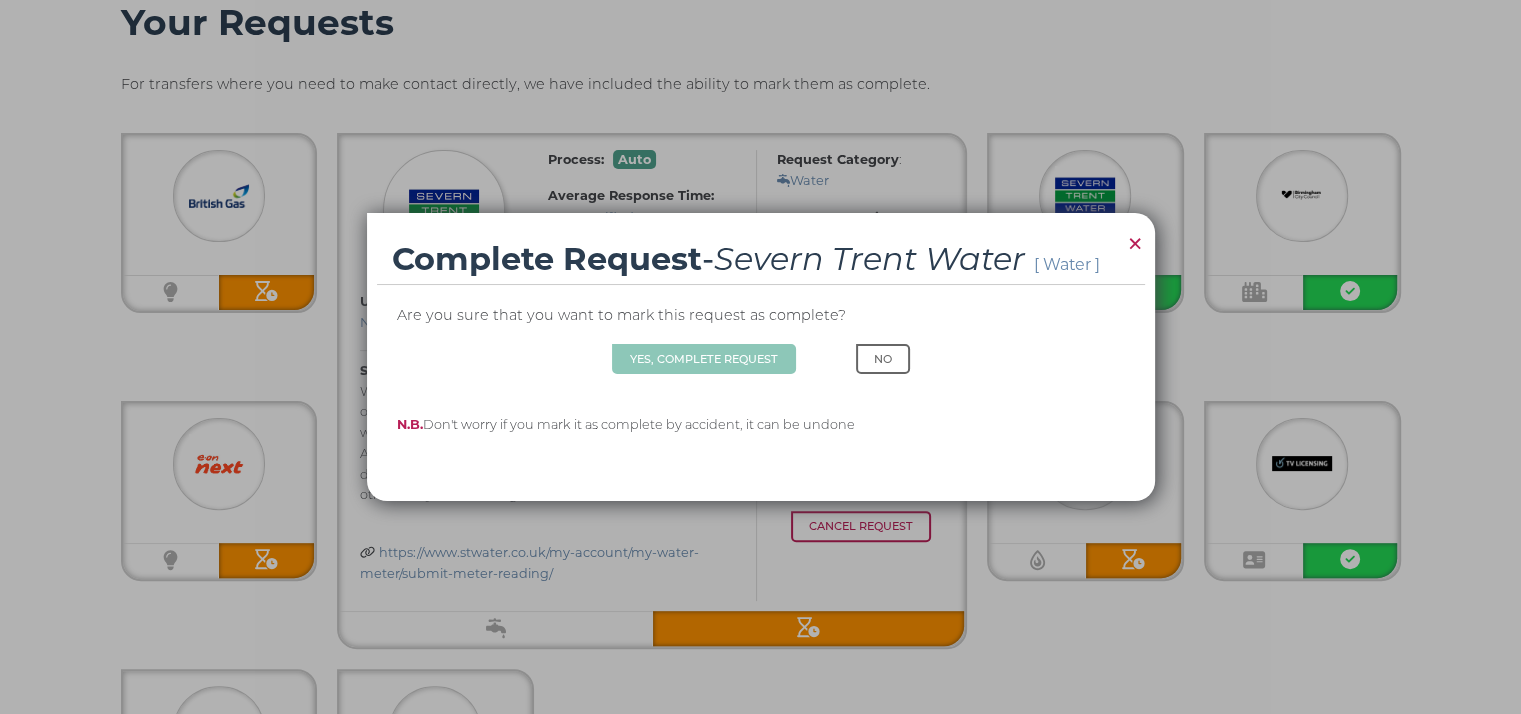 click on "×" at bounding box center (1135, 243) 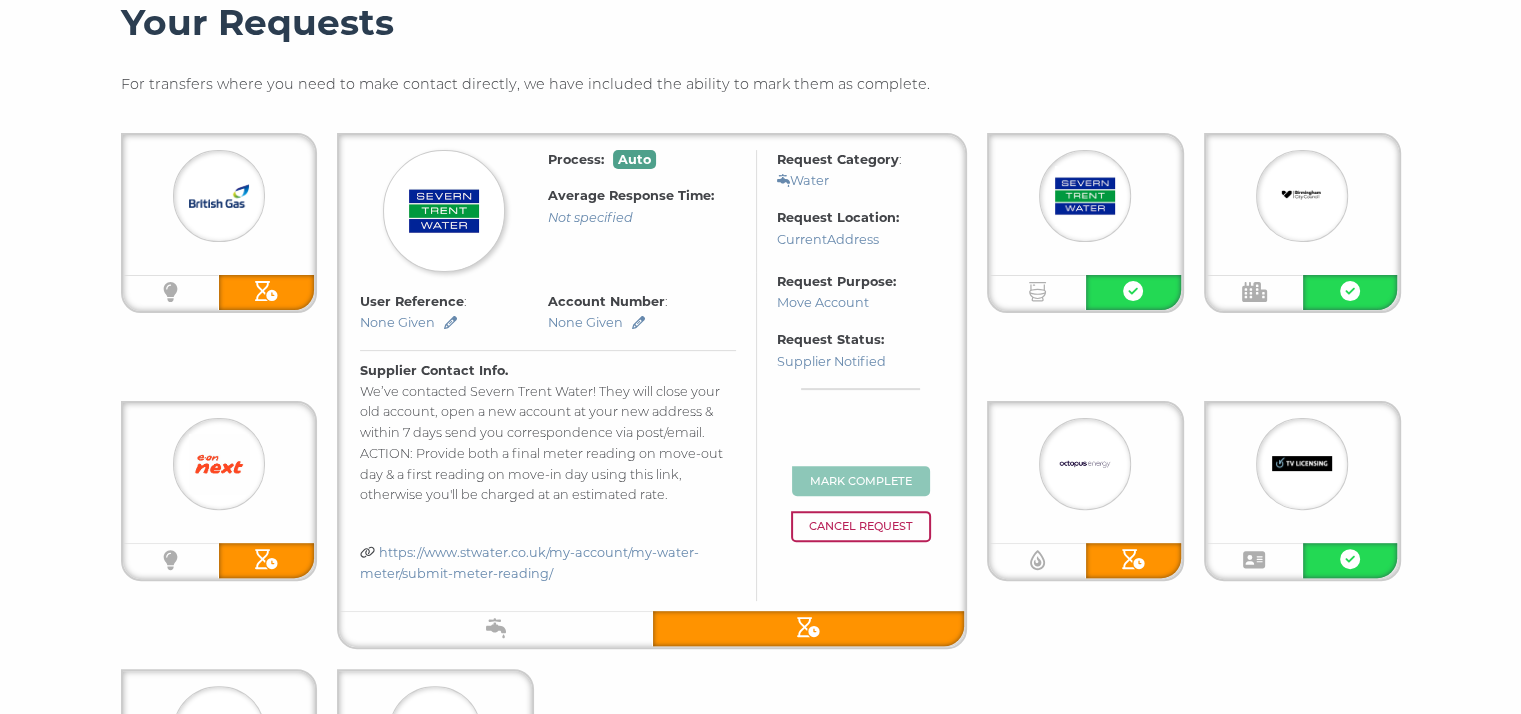 click on "Electricity Process:    Auto Average Response Time: Not specified Request Category :  Water Request Location: Current Address User Reference : None Given   Account Number : None Given   Supplier Contact Info.   https://www.stwater.co.uk/my-account/my-water-meter/submit-meter-reading/ Request Purpose: Move Account Request Status: Supplier Notified Mark Complete Cancel Request Water Process:    Auto Average Response Time: Not specified" at bounding box center (761, 491) 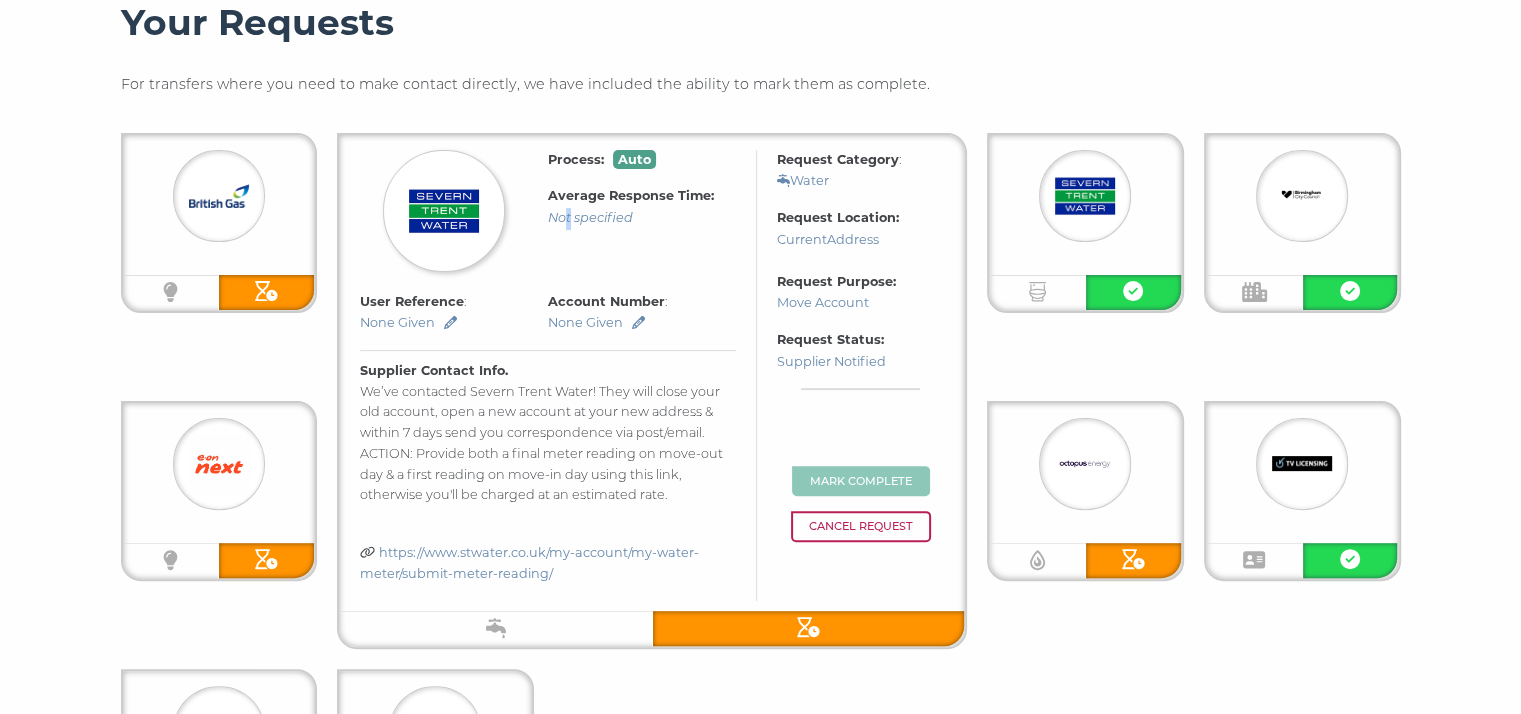 drag, startPoint x: 576, startPoint y: 238, endPoint x: 561, endPoint y: 243, distance: 15.811388 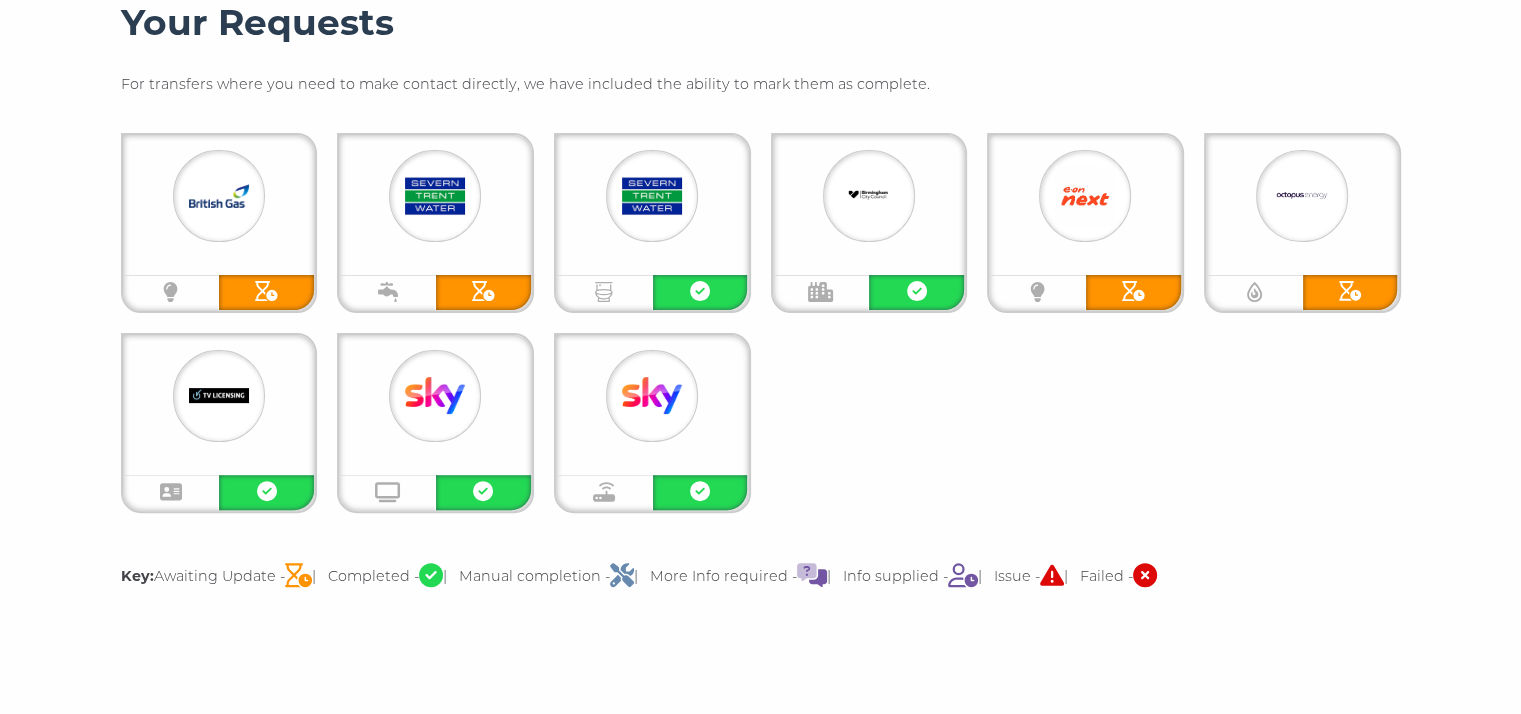 click at bounding box center (219, 196) 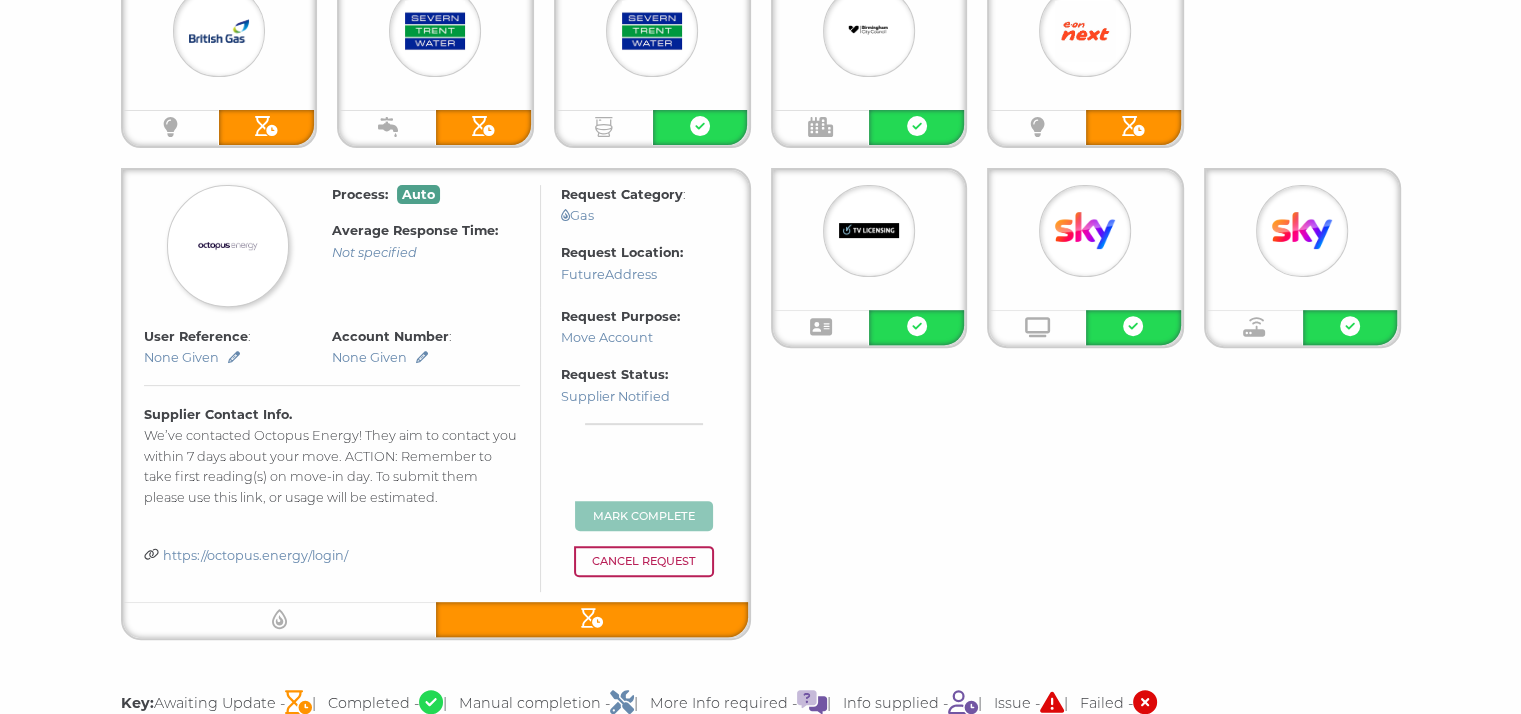 scroll, scrollTop: 700, scrollLeft: 0, axis: vertical 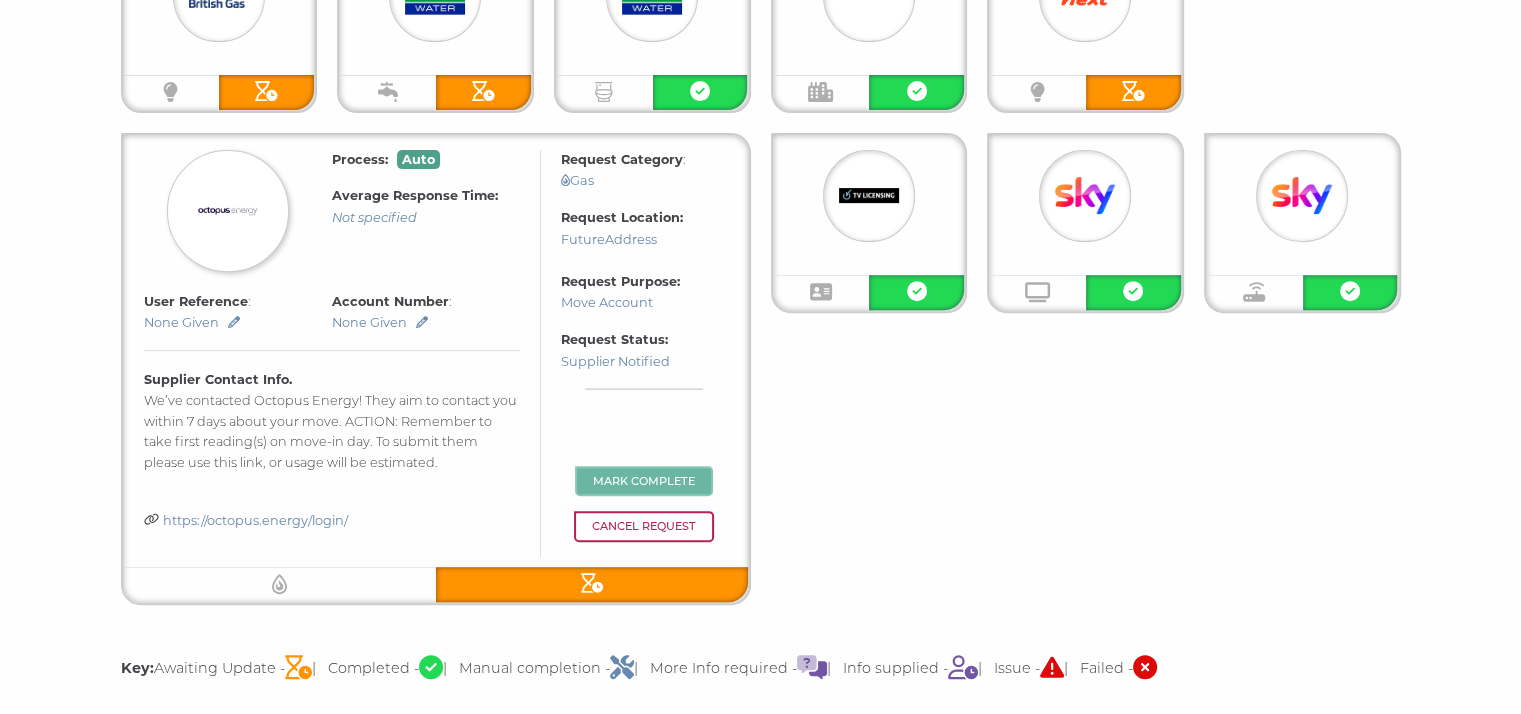 click on "Mark Complete" at bounding box center [644, 481] 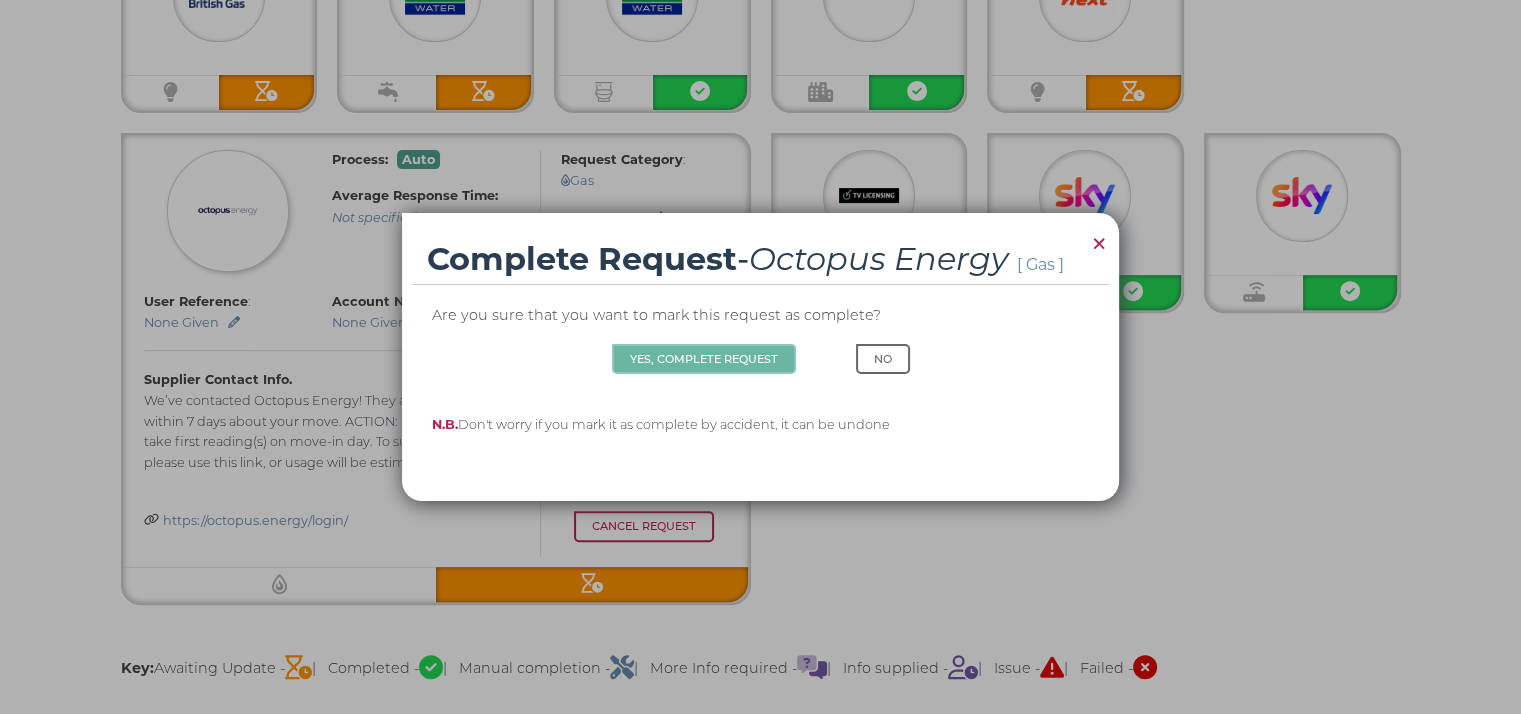 click on "Yes, Complete Request" at bounding box center [704, 359] 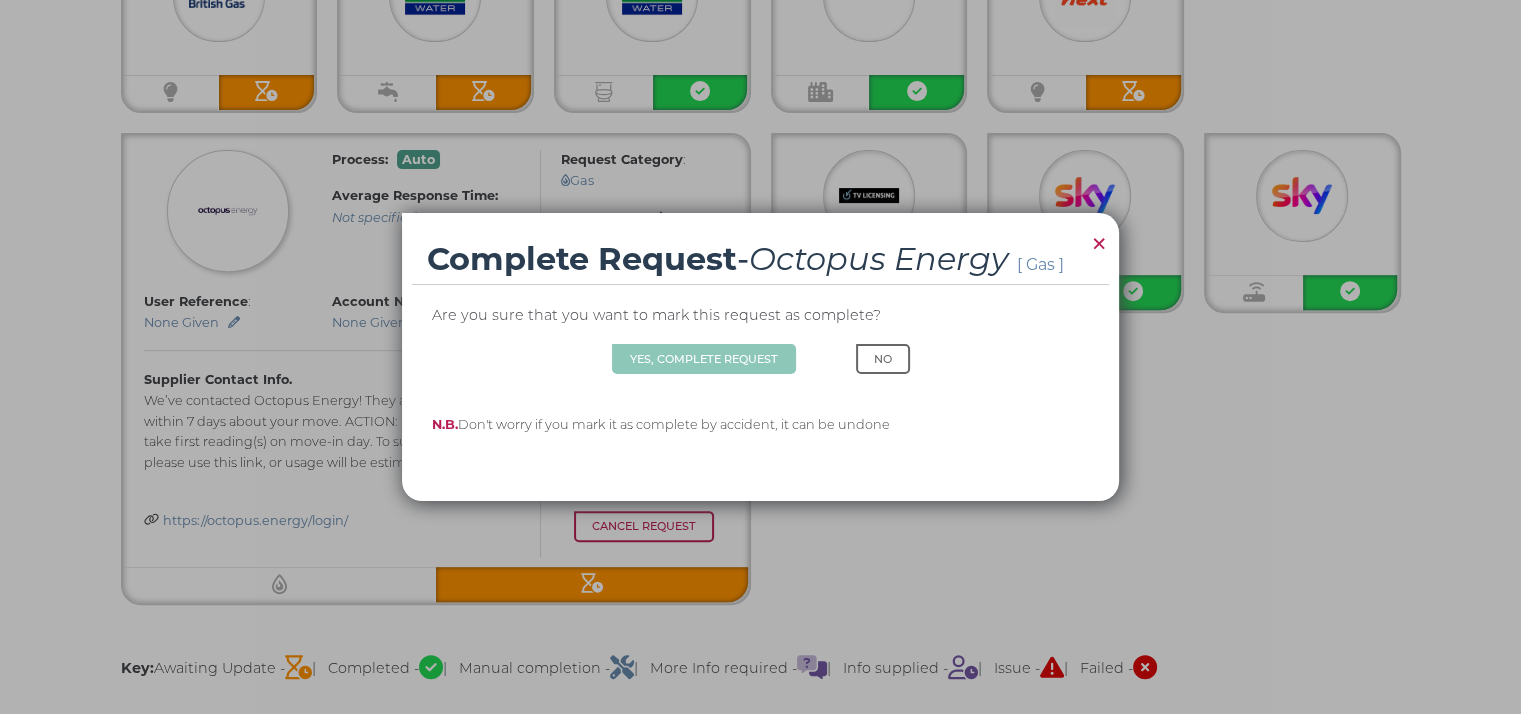 click on "×" at bounding box center (1099, 243) 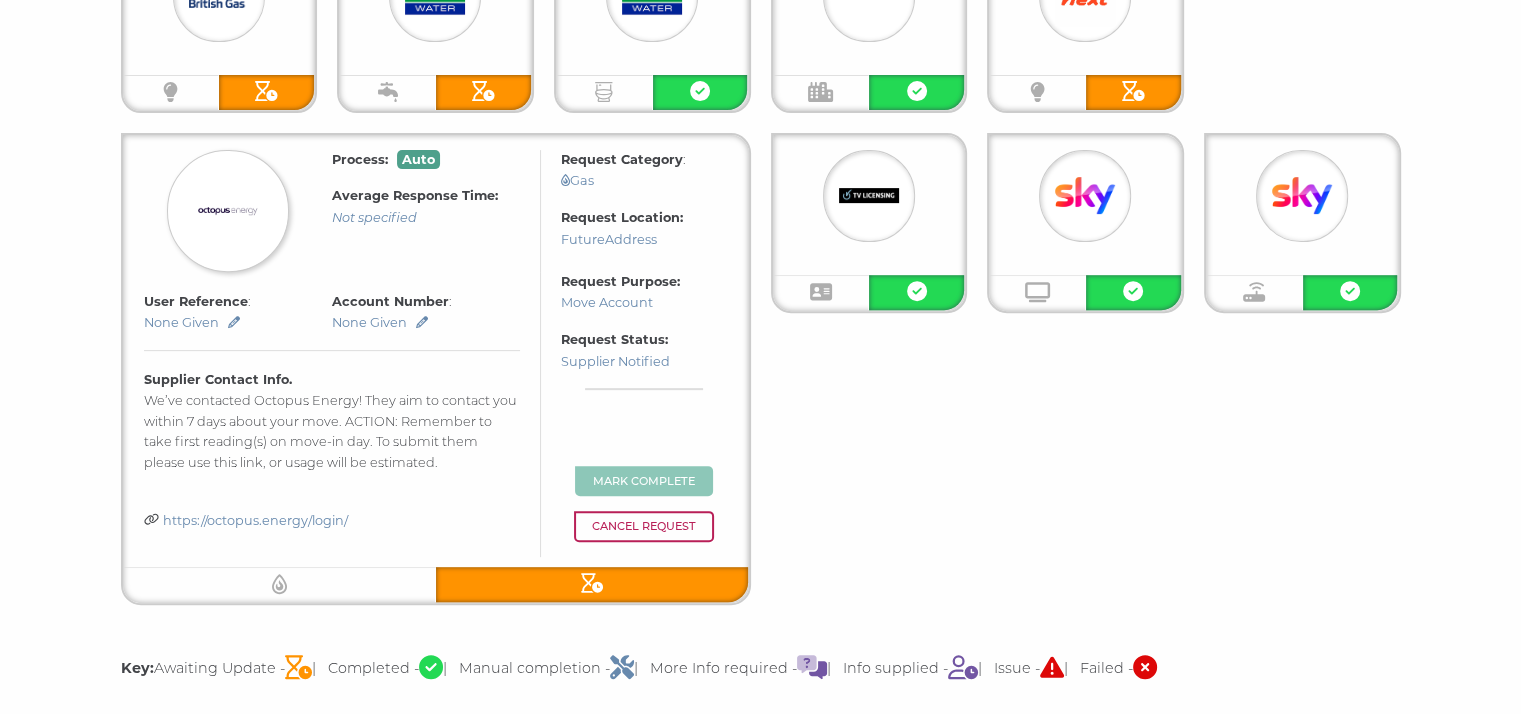 click on "Electricity Process:    Auto Average Response Time: Not specified Request Category :  Water Request Location: Current Address User Reference : None Given   Account Number : None Given   Supplier Contact Info.   https://www.stwater.co.uk/my-account/my-water-meter/submit-meter-reading/ Request Purpose: Move Account Request Status: Supplier Notified Mark Complete Cancel Request Water Process:    Auto Average Response Time: Not specified" at bounding box center [761, 269] 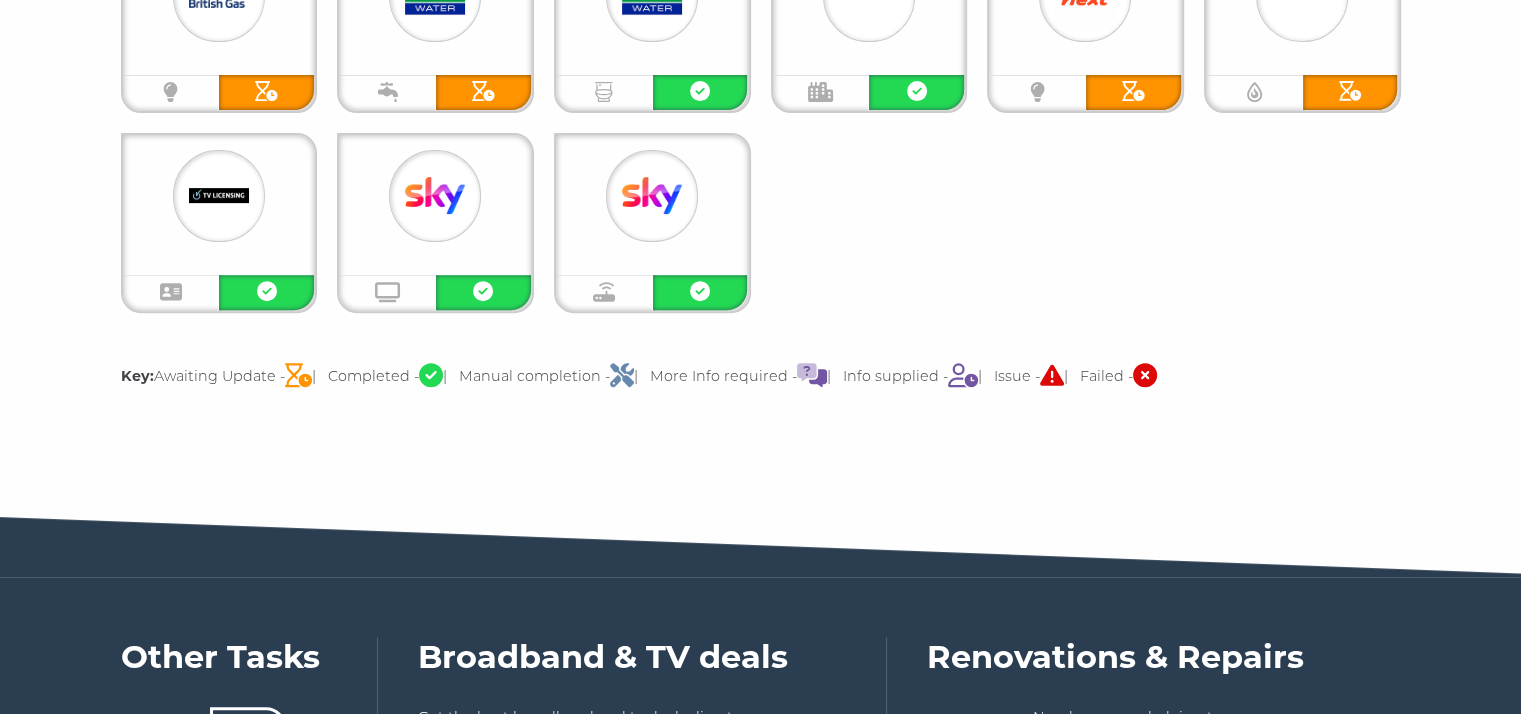 scroll, scrollTop: 500, scrollLeft: 0, axis: vertical 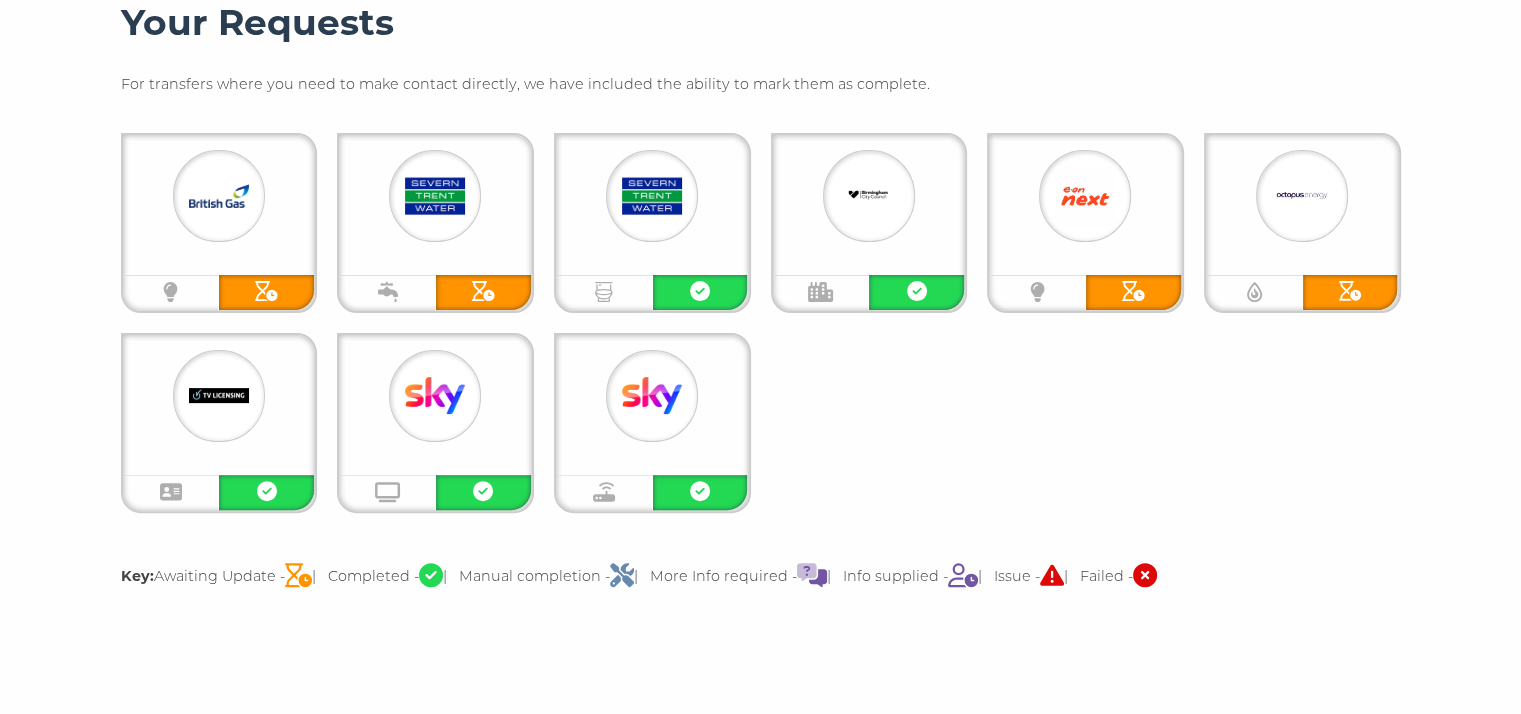 click at bounding box center (219, 196) 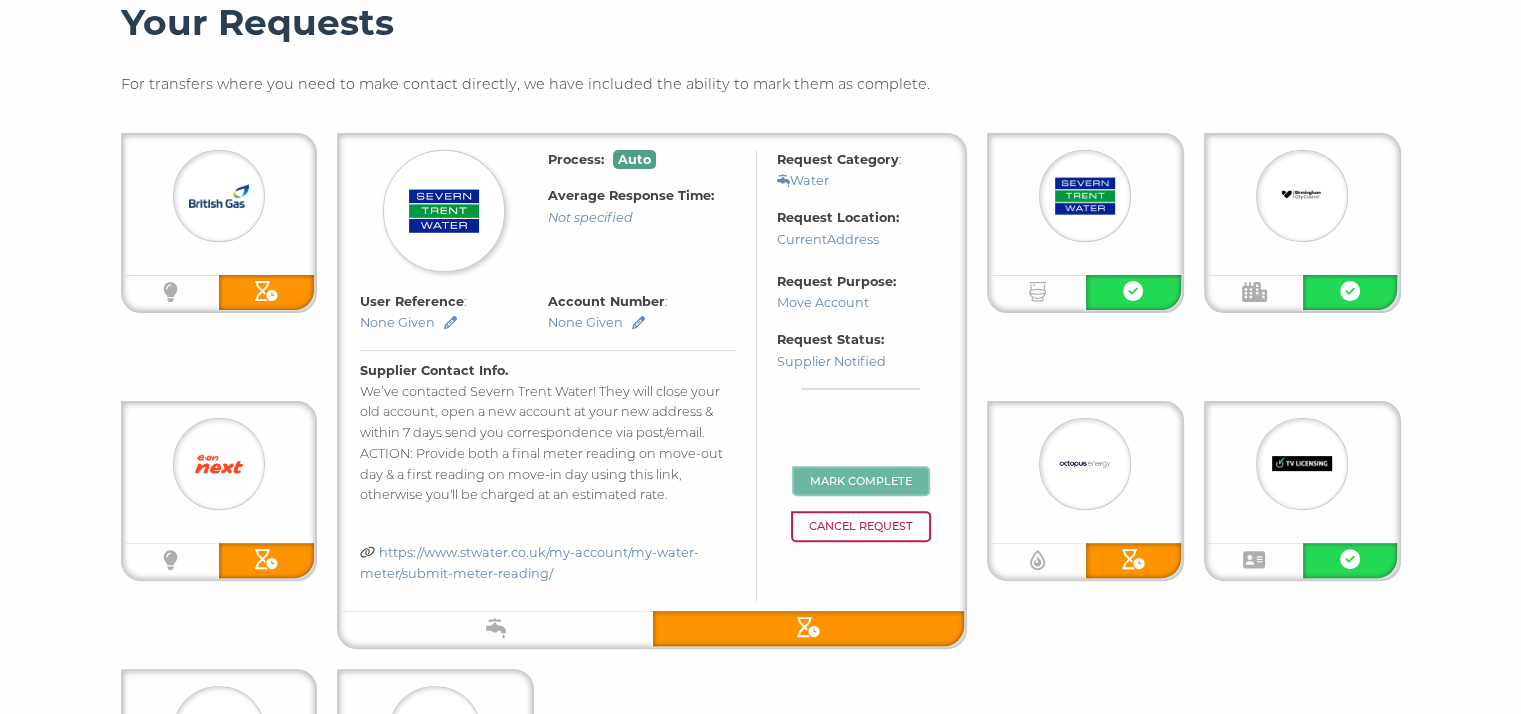 click on "Mark Complete" at bounding box center (861, 481) 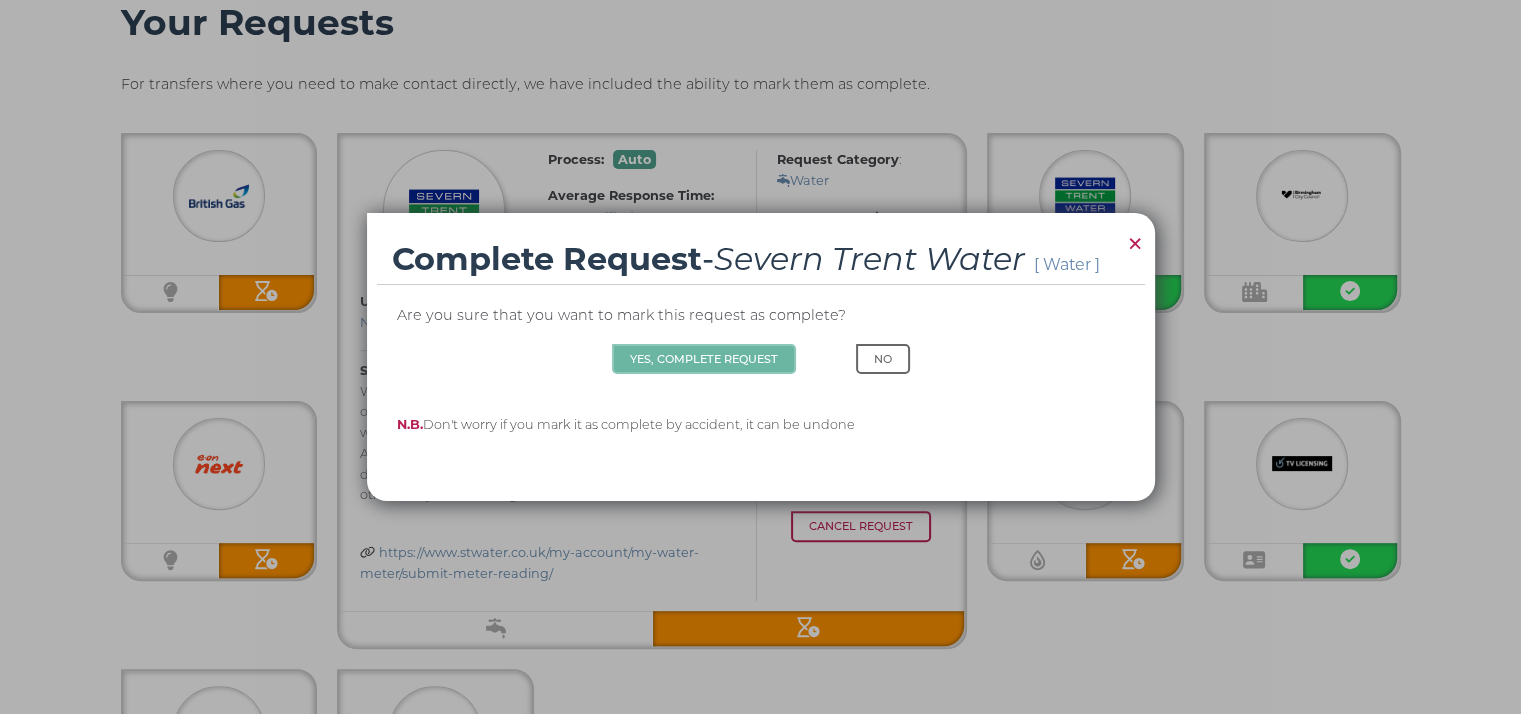 click on "Yes, Complete Request" at bounding box center (704, 359) 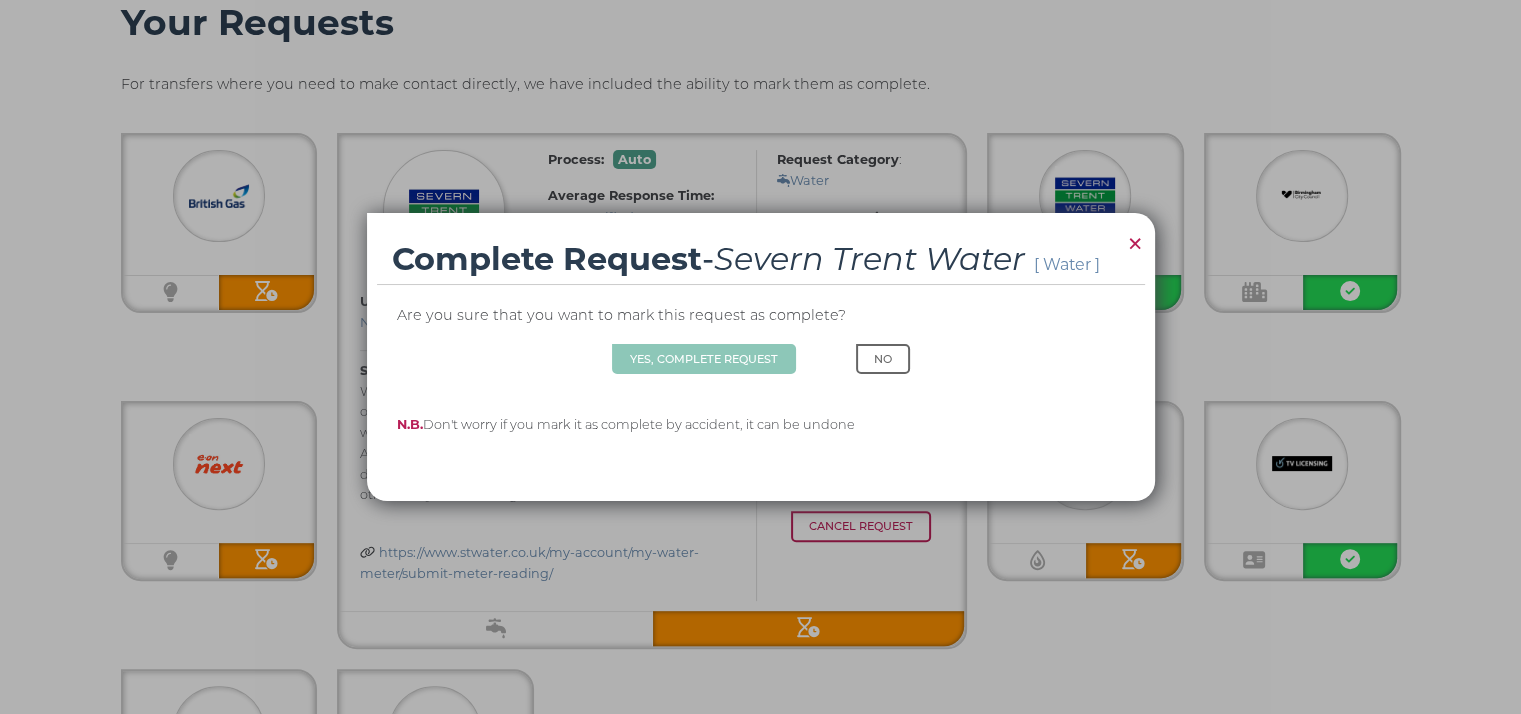 click on "×" at bounding box center [1135, 243] 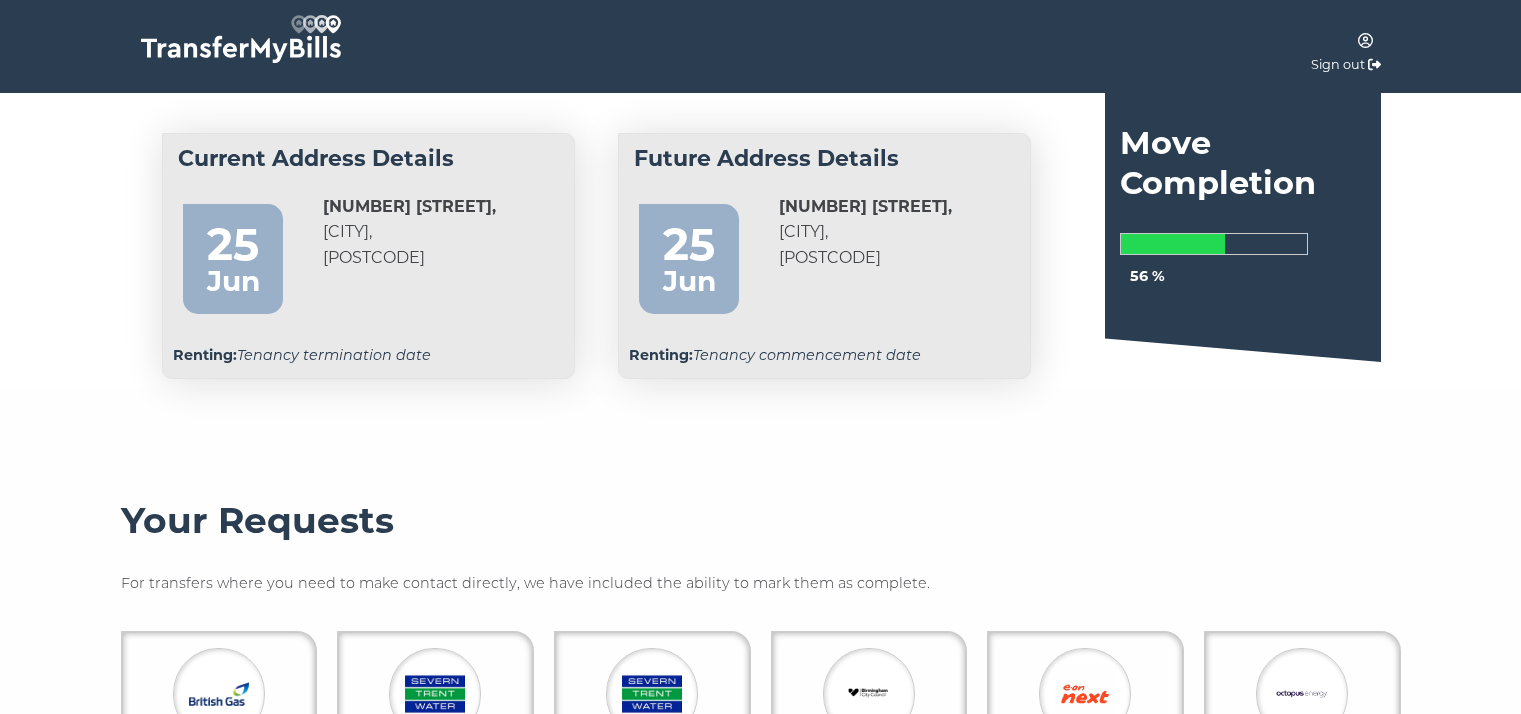 scroll, scrollTop: 500, scrollLeft: 0, axis: vertical 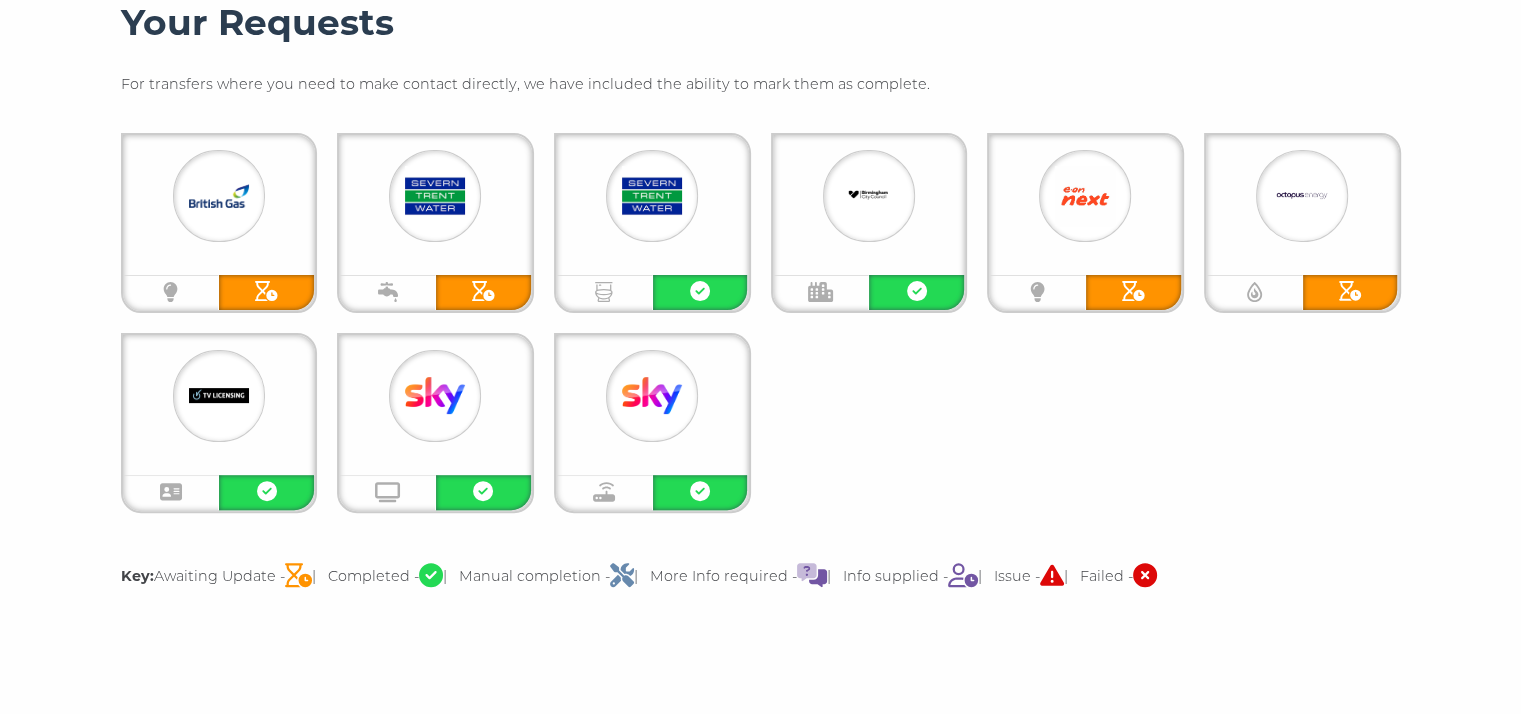 click at bounding box center (219, 196) 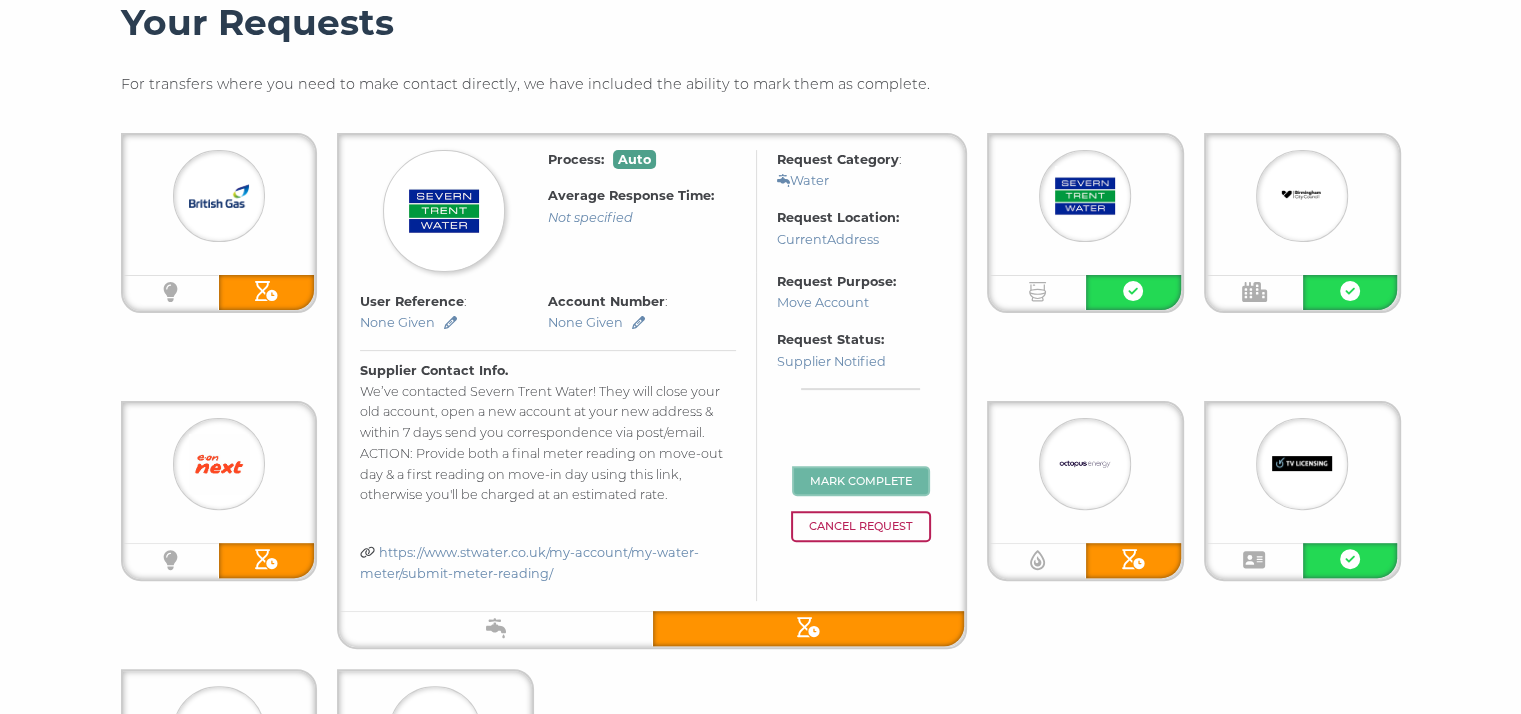 click on "Mark Complete" at bounding box center [861, 481] 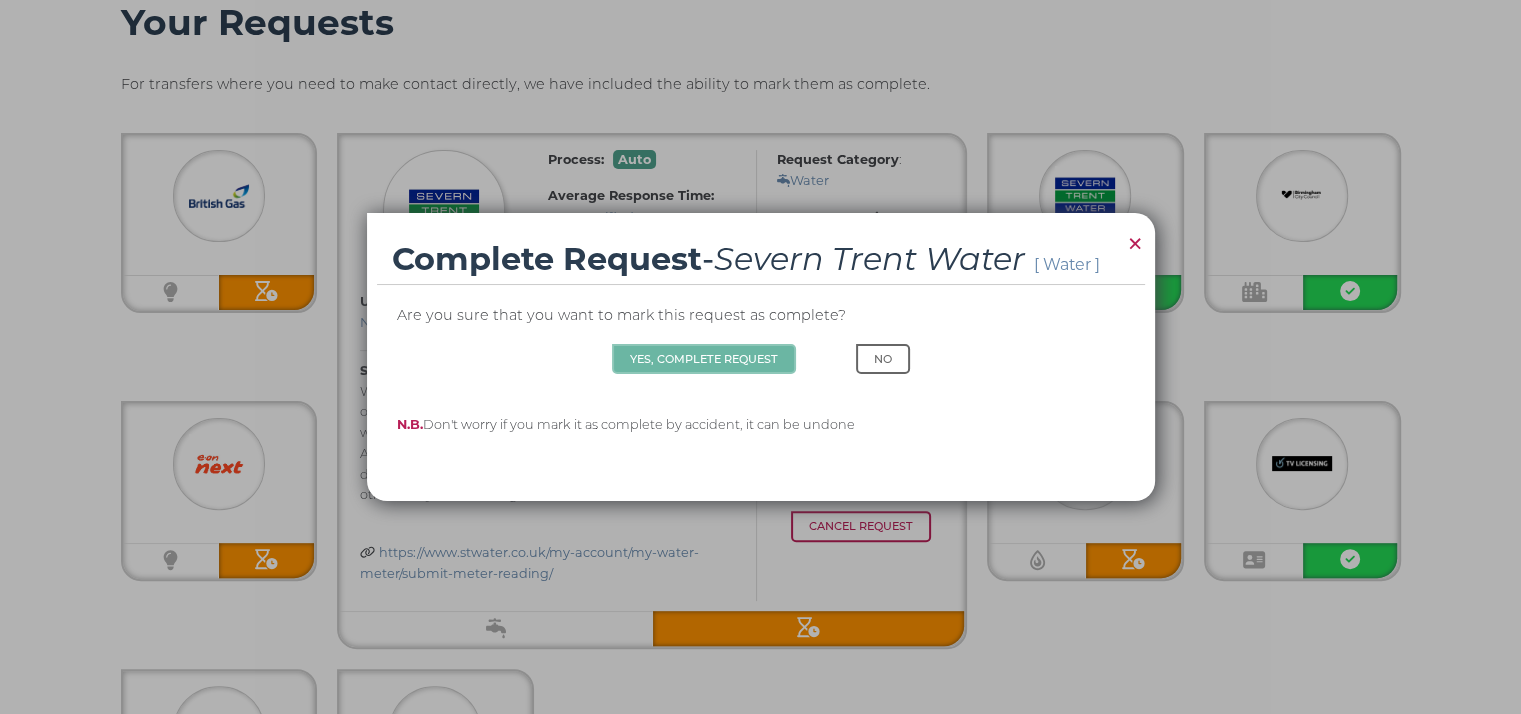 click on "Yes, Complete Request" at bounding box center (704, 359) 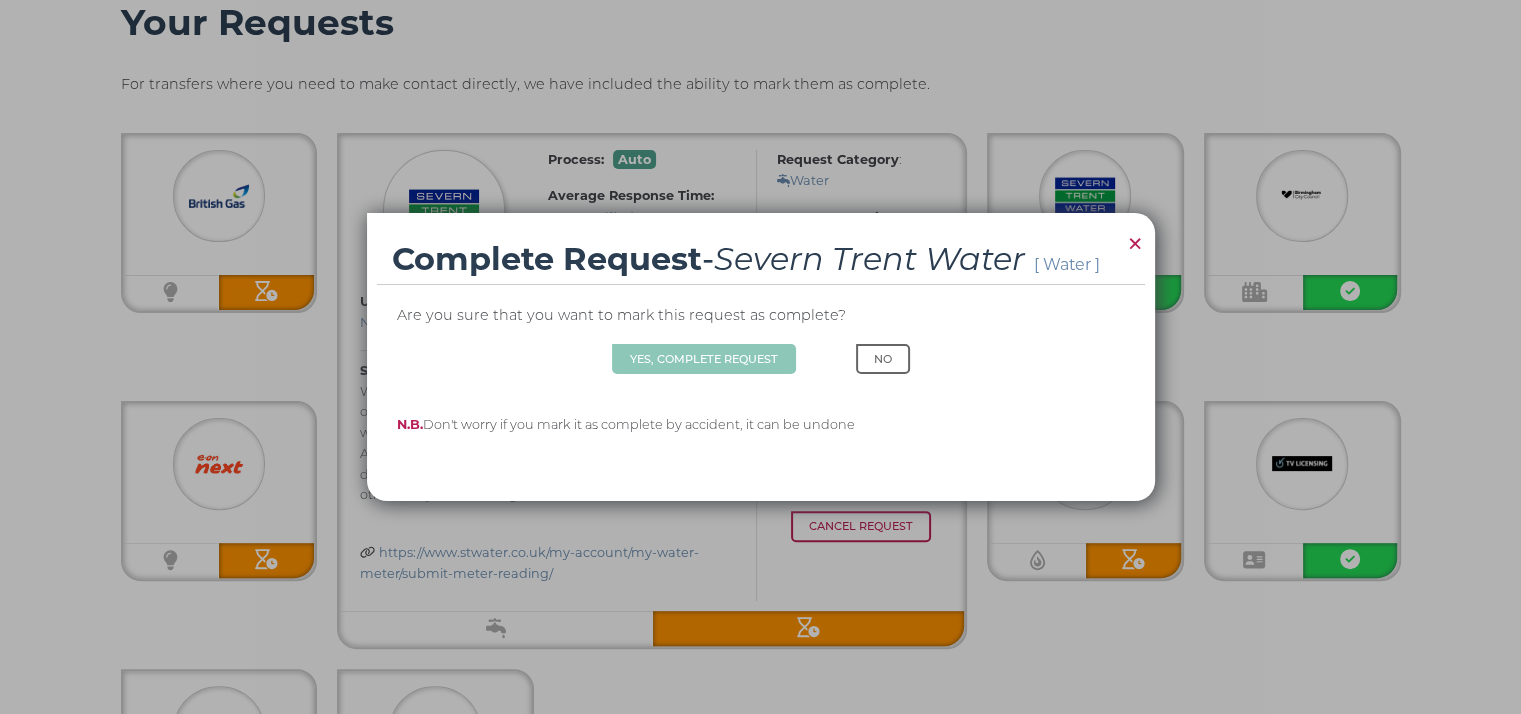 click on "Yes, Complete Request" at bounding box center (704, 359) 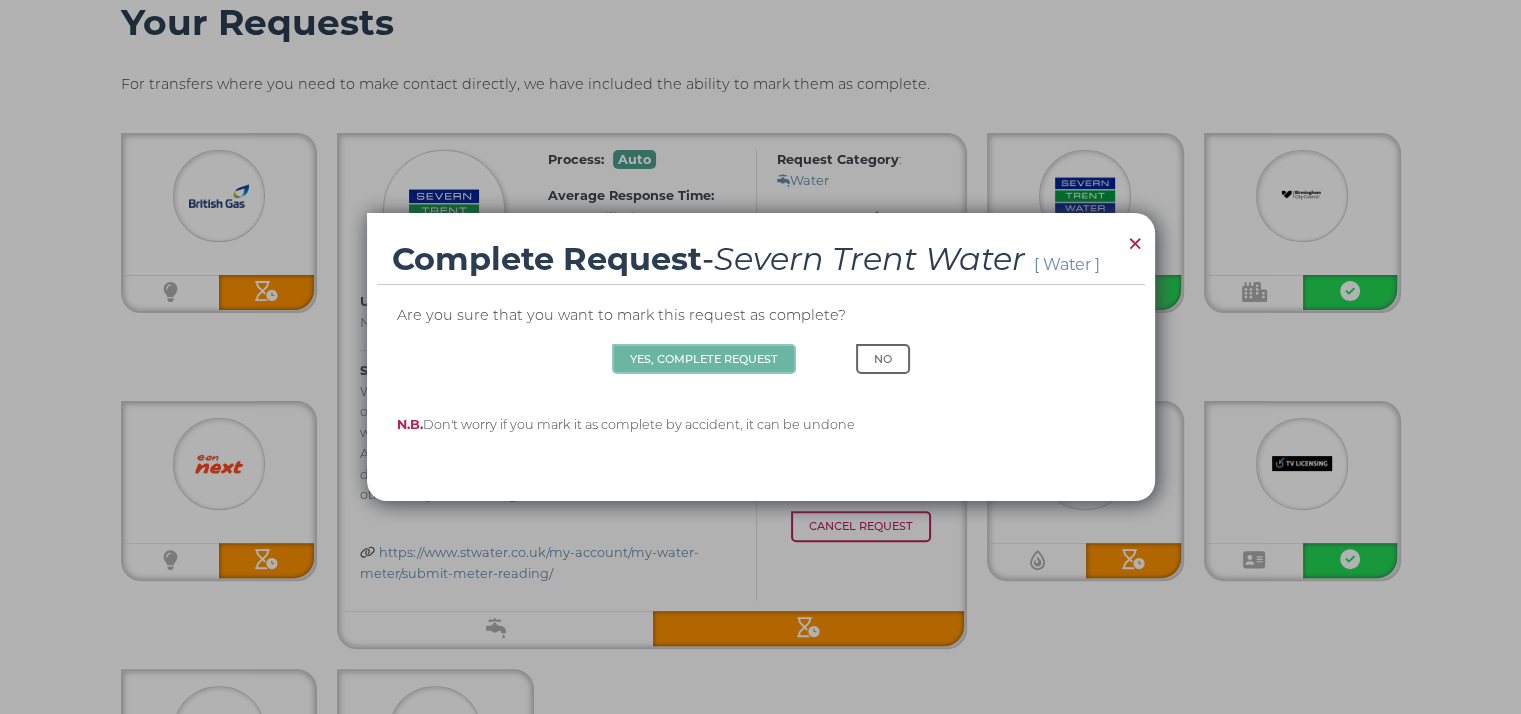 click on "Yes, Complete Request" at bounding box center (704, 359) 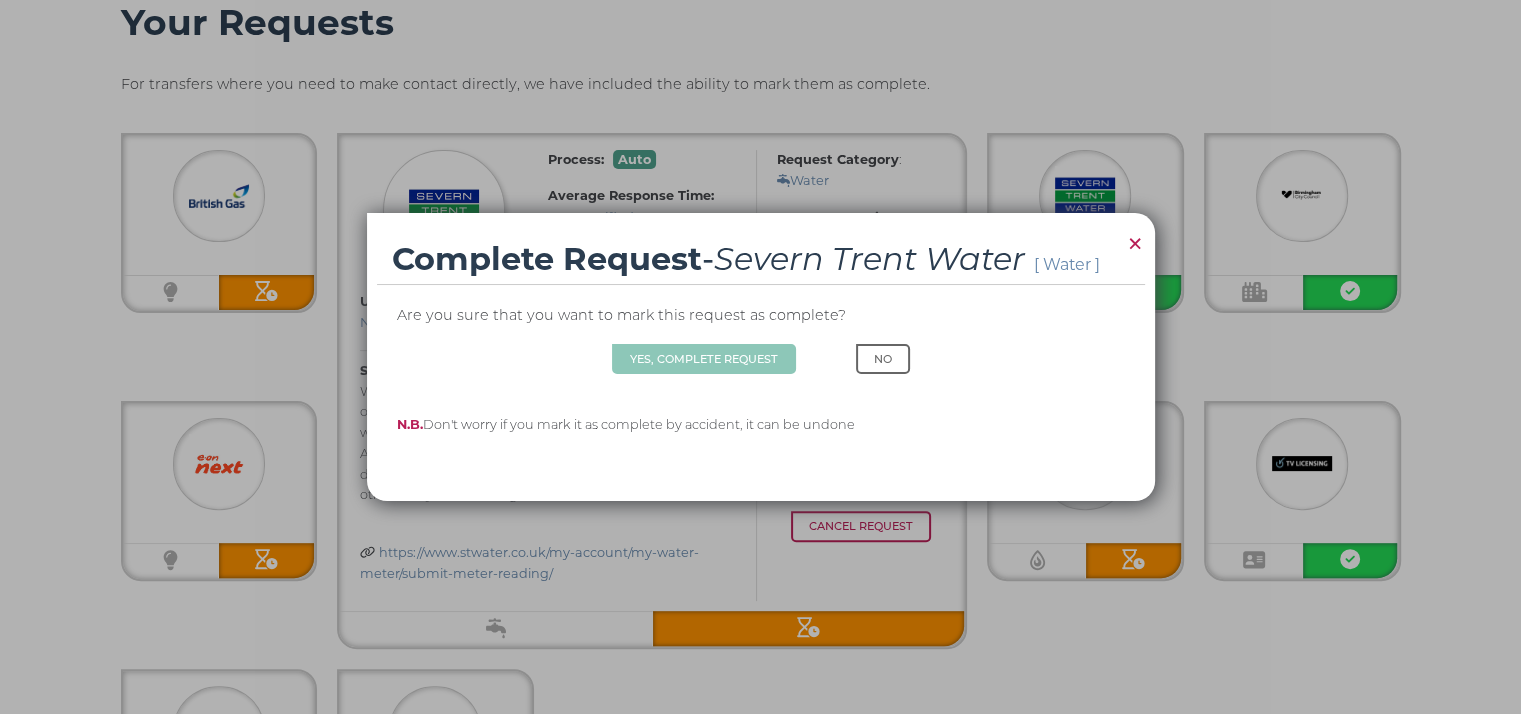 click on "×" at bounding box center (1135, 243) 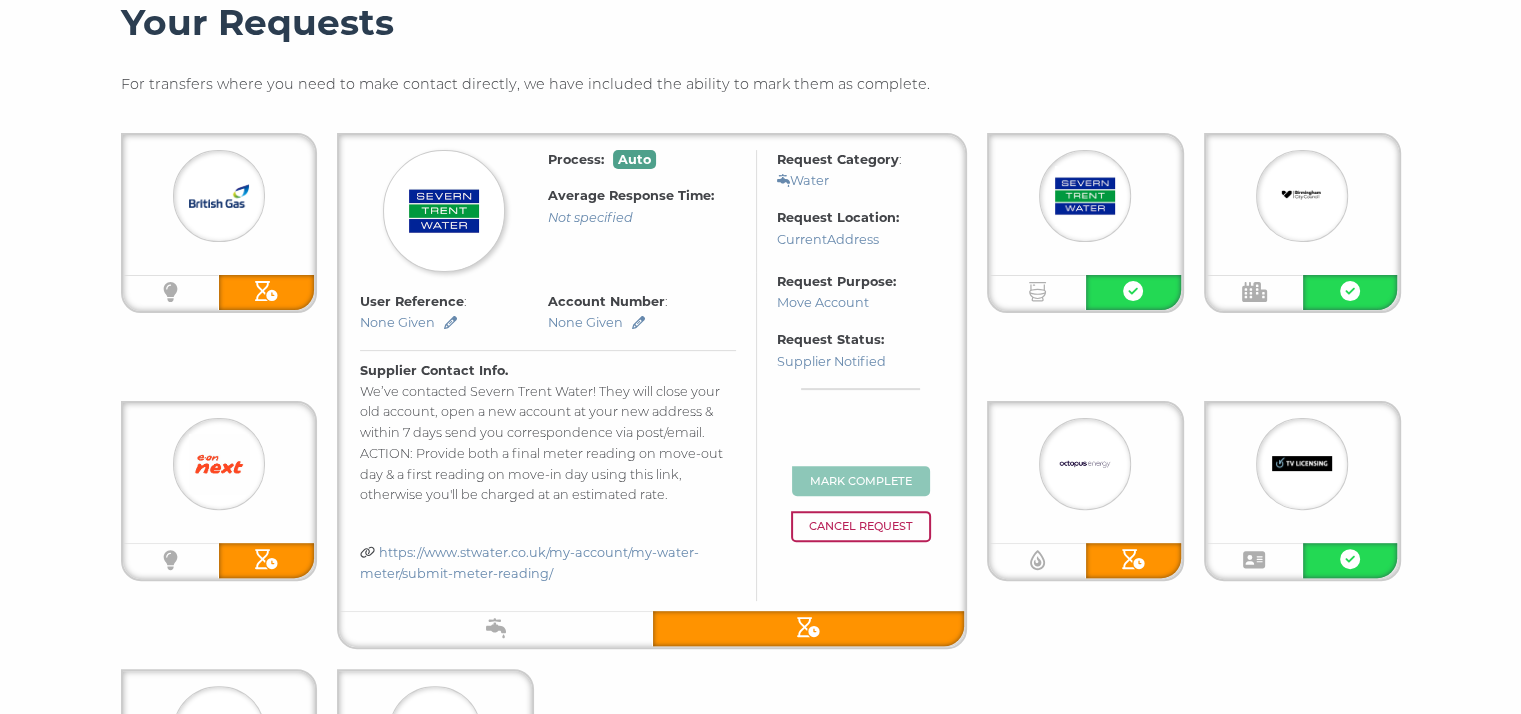click on "Your Requests   For transfers where you need to make contact directly, we have included the ability to mark them as complete.   Process:      Auto  Average Response Time: Not specified Request Category :   Electricity Request Location: Current  Address  User Reference :  None Given     Account Number :  None Given     Supplier Contact Info.  We’ve contacted British Gas! They should close your account on move-out day & contact you within 10 days. ACTION: To provide final meter reading(s) on move-out day use this link, or usage will be estimated.   https://www.britishgas.co.uk/meterreads Request Purpose:  Move Account Request Status: Supplier Notified Mark Complete Cancel Request Electricity Process:      Auto  Average Response Time: Not specified Request Category :   Water Request Location: Current  Address  User Reference :  None Given     Account Number :  None Given     Supplier Contact Info.   https://www.stwater.co.uk/my-account/my-water-meter/submit-meter-reading/ Request Purpose:  Move Account" at bounding box center (761, 472) 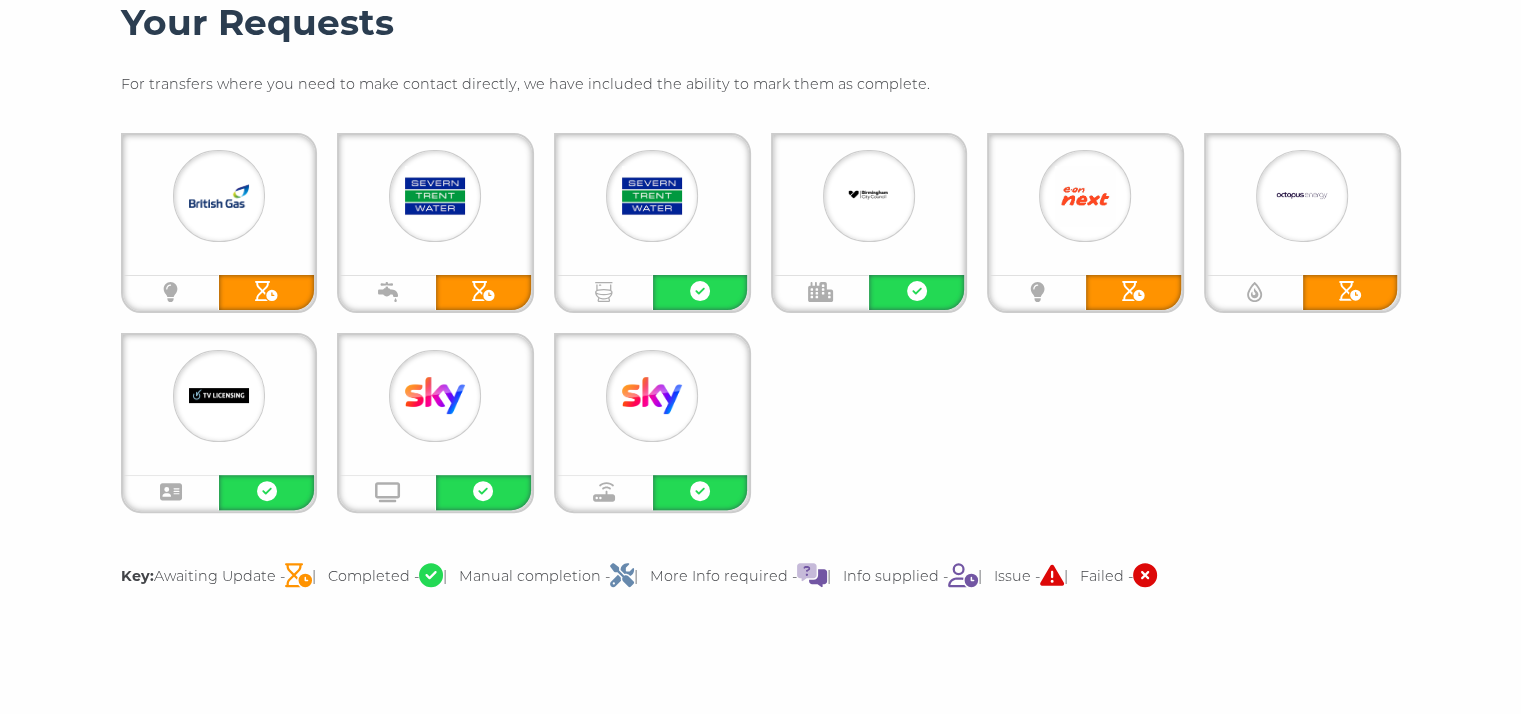 click at bounding box center [219, 196] 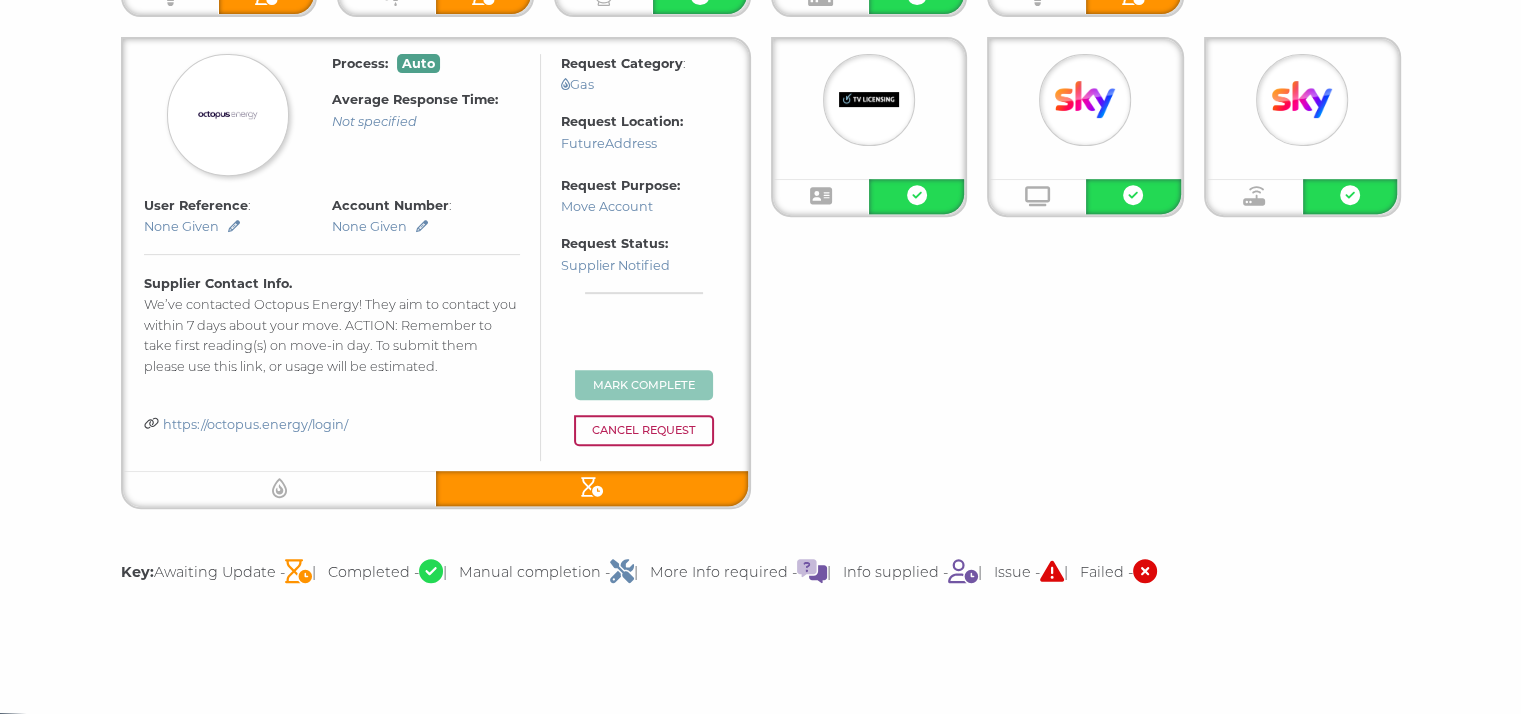 scroll, scrollTop: 800, scrollLeft: 0, axis: vertical 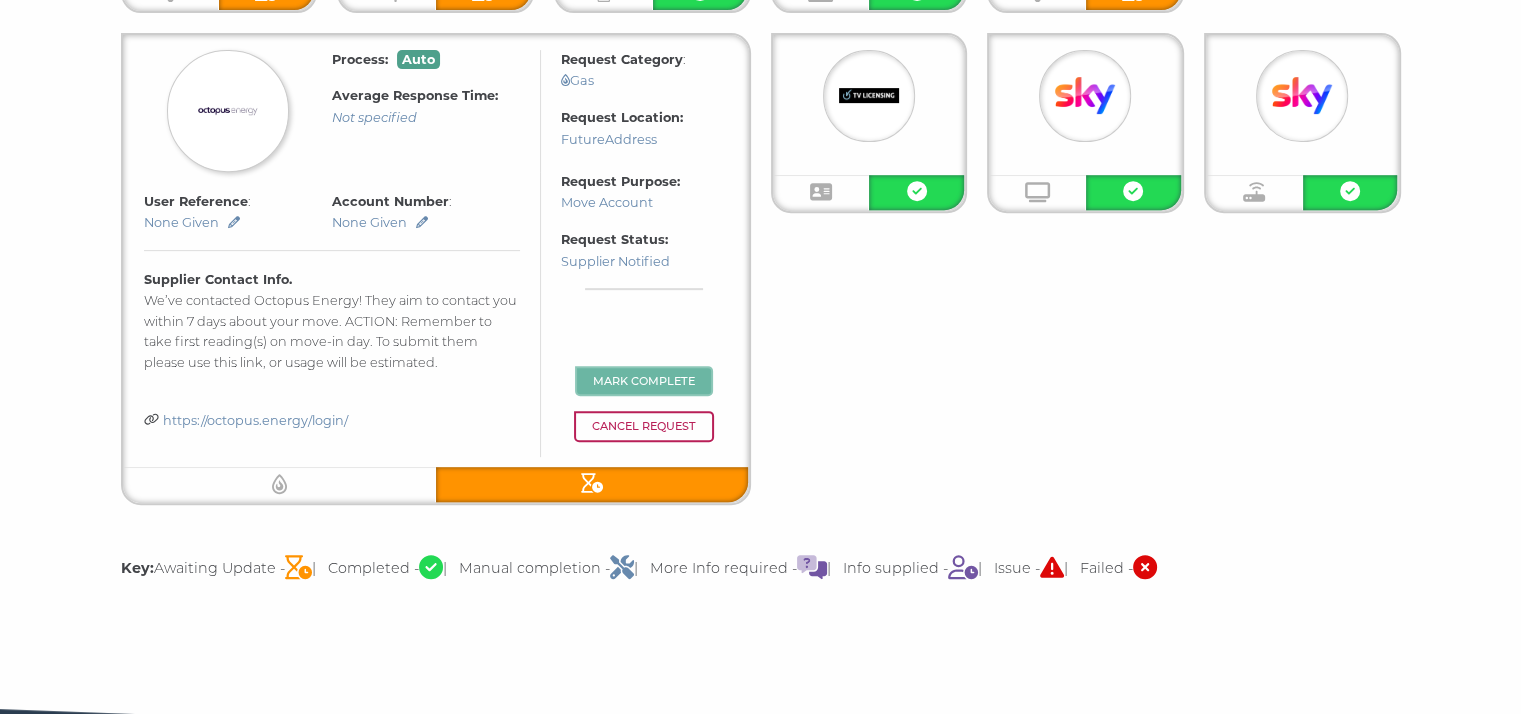 click on "Mark Complete" at bounding box center (644, 381) 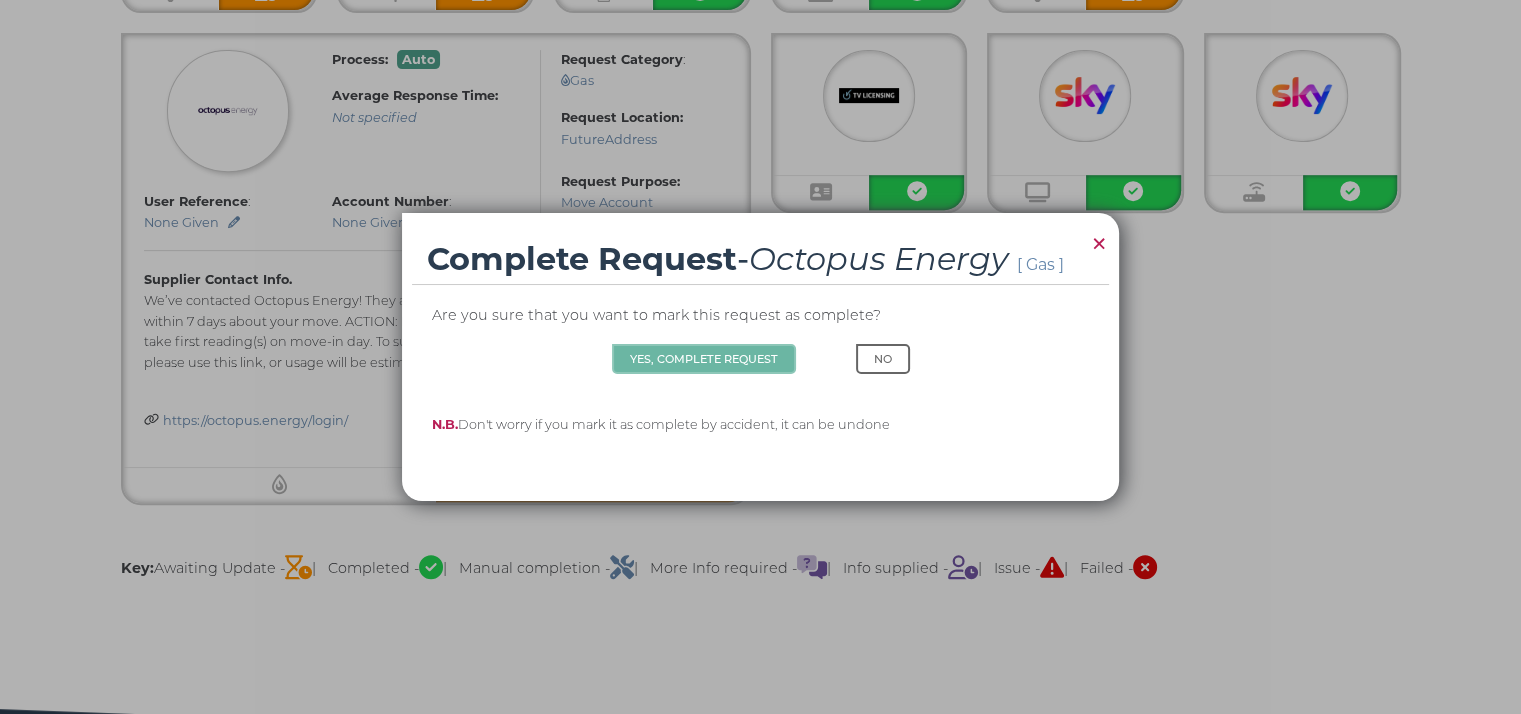 click on "Yes, Complete Request" at bounding box center [704, 359] 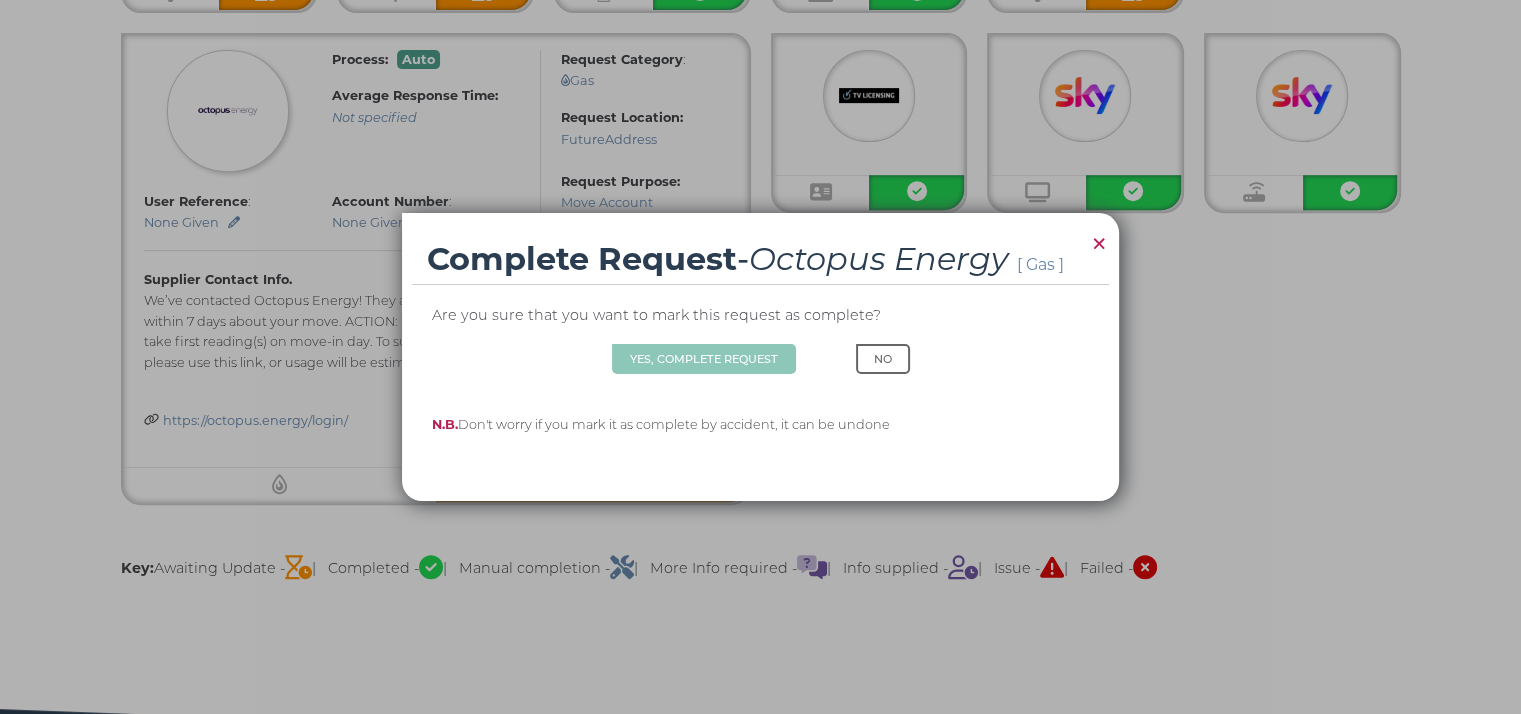 click on "×" at bounding box center [1099, 243] 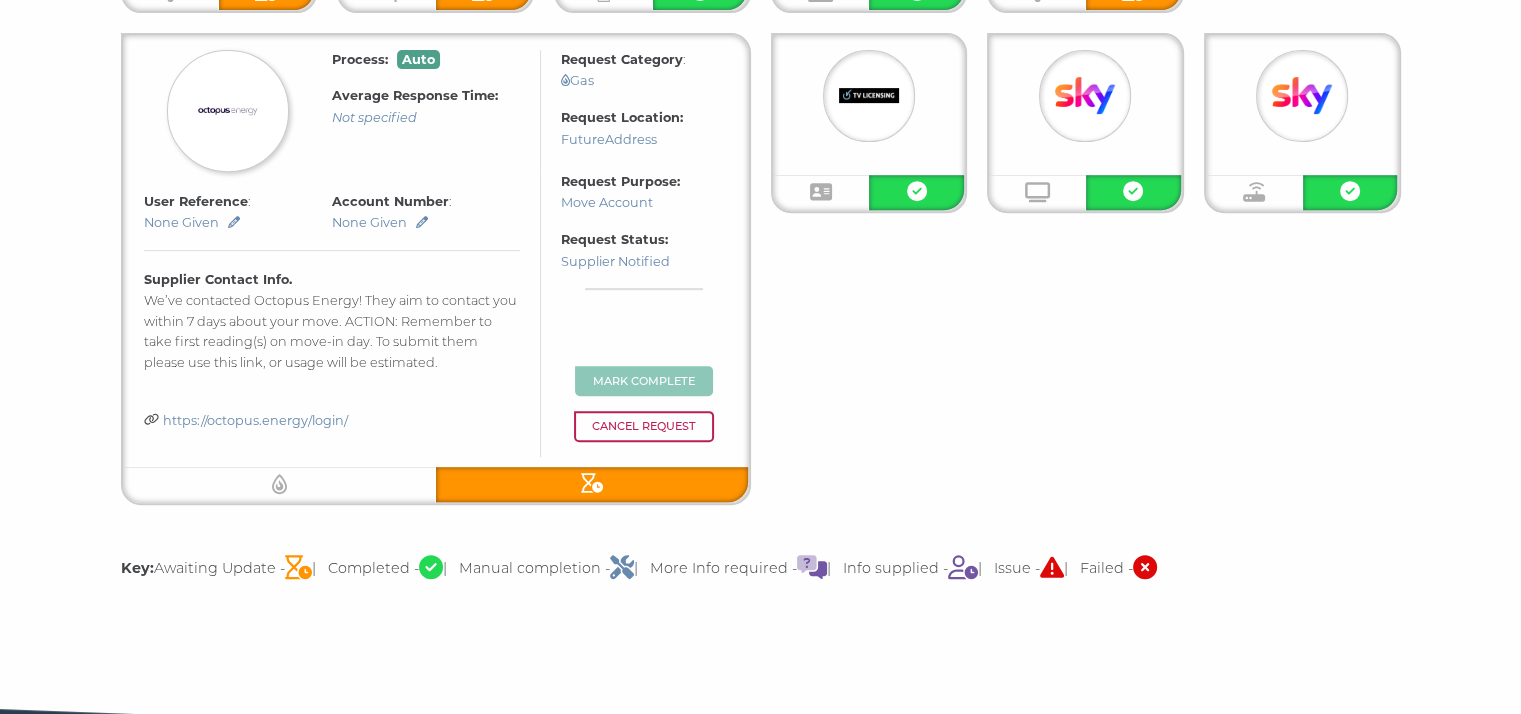 drag, startPoint x: 211, startPoint y: 97, endPoint x: 221, endPoint y: 98, distance: 10.049875 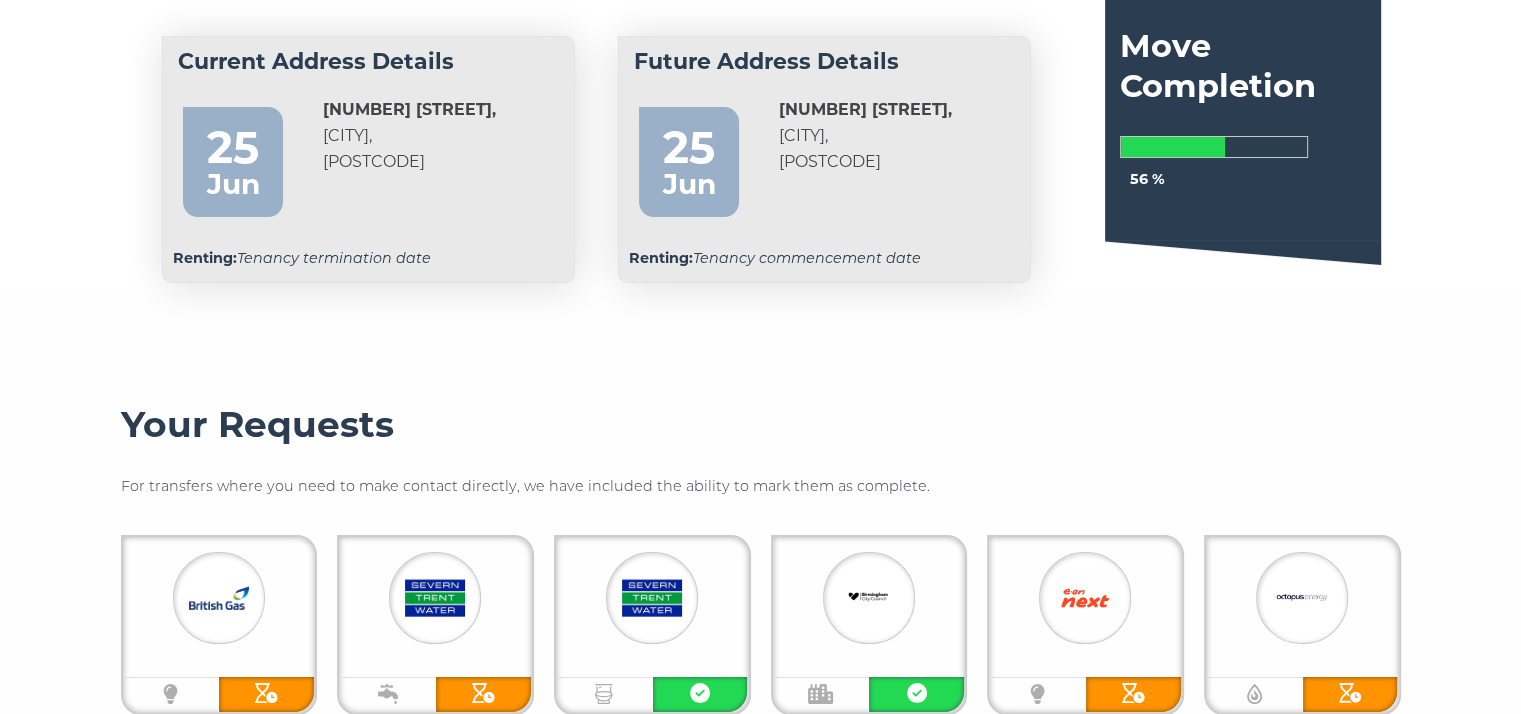 scroll, scrollTop: 200, scrollLeft: 0, axis: vertical 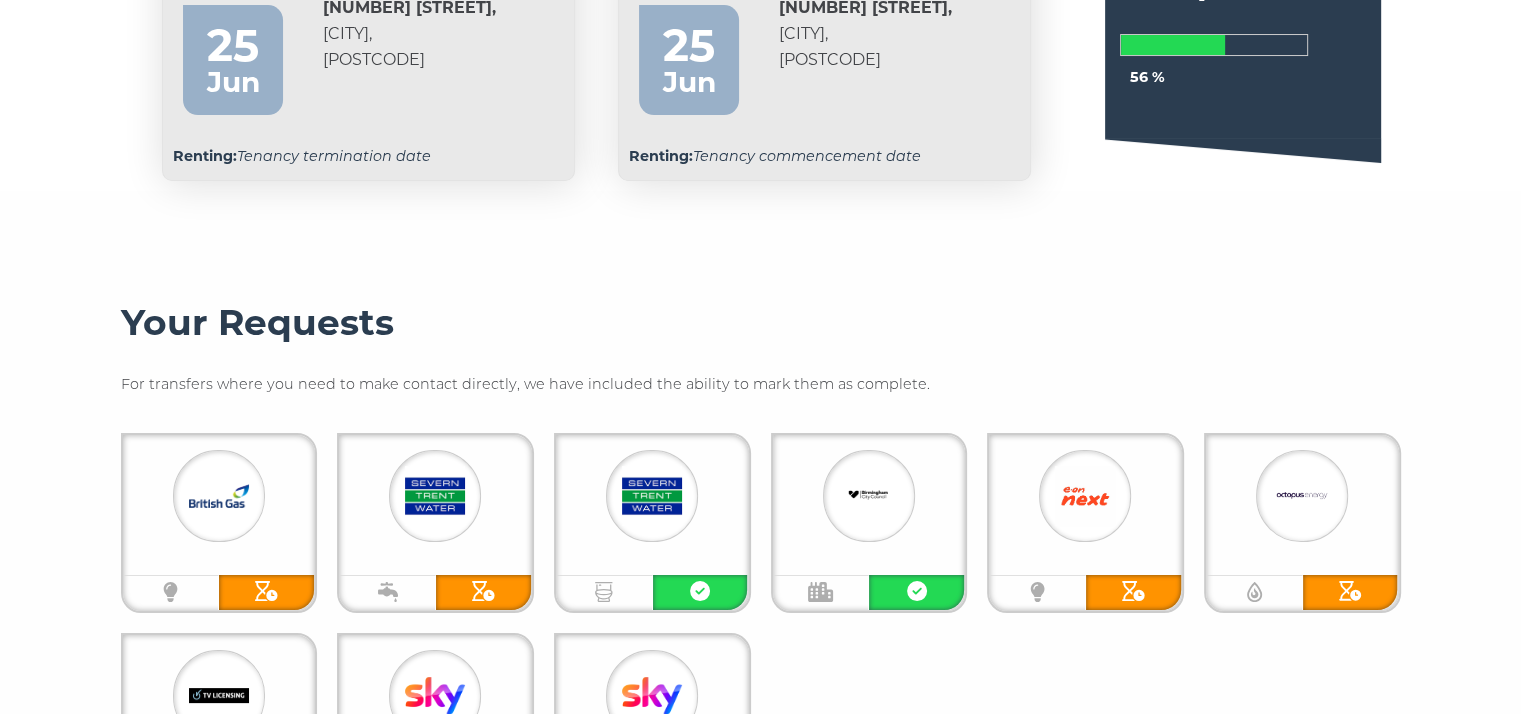 click at bounding box center (219, 496) 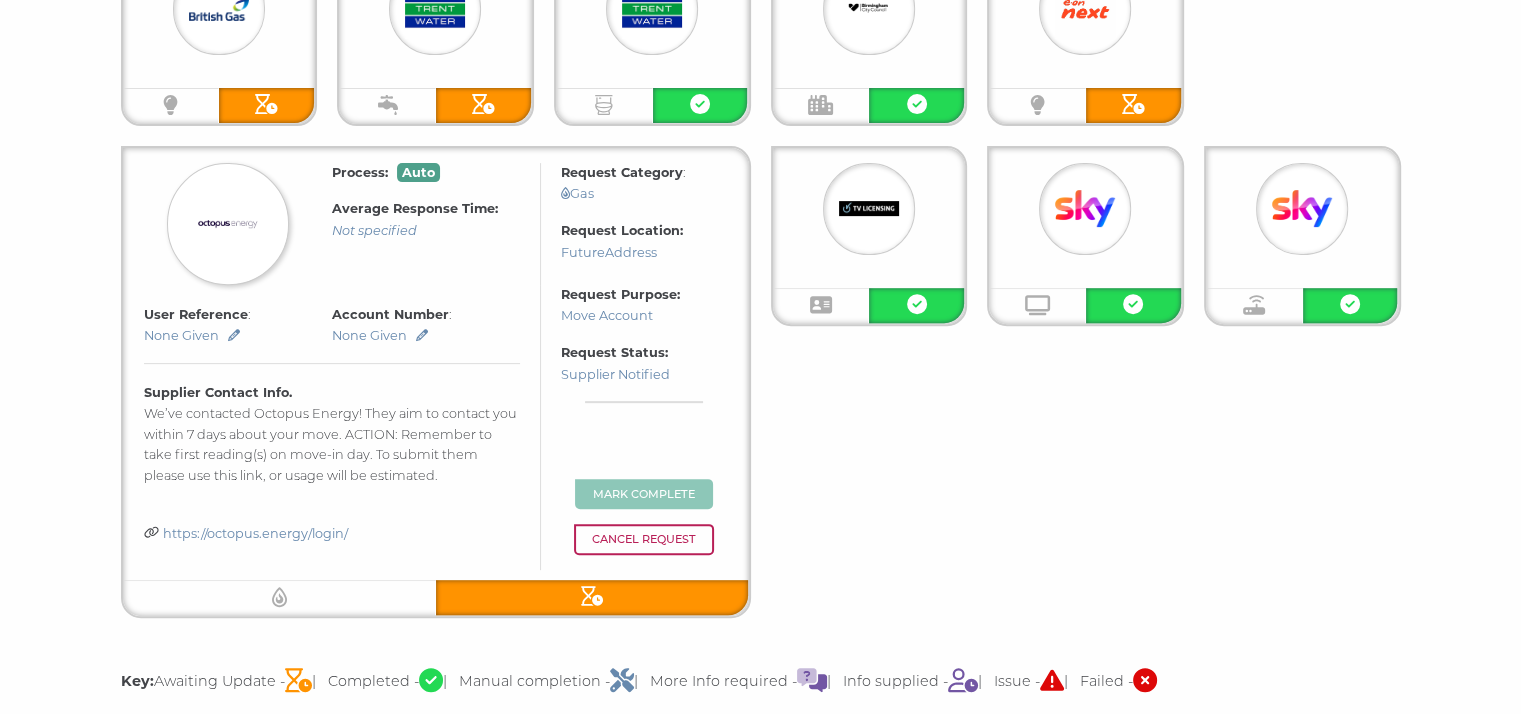 scroll, scrollTop: 800, scrollLeft: 0, axis: vertical 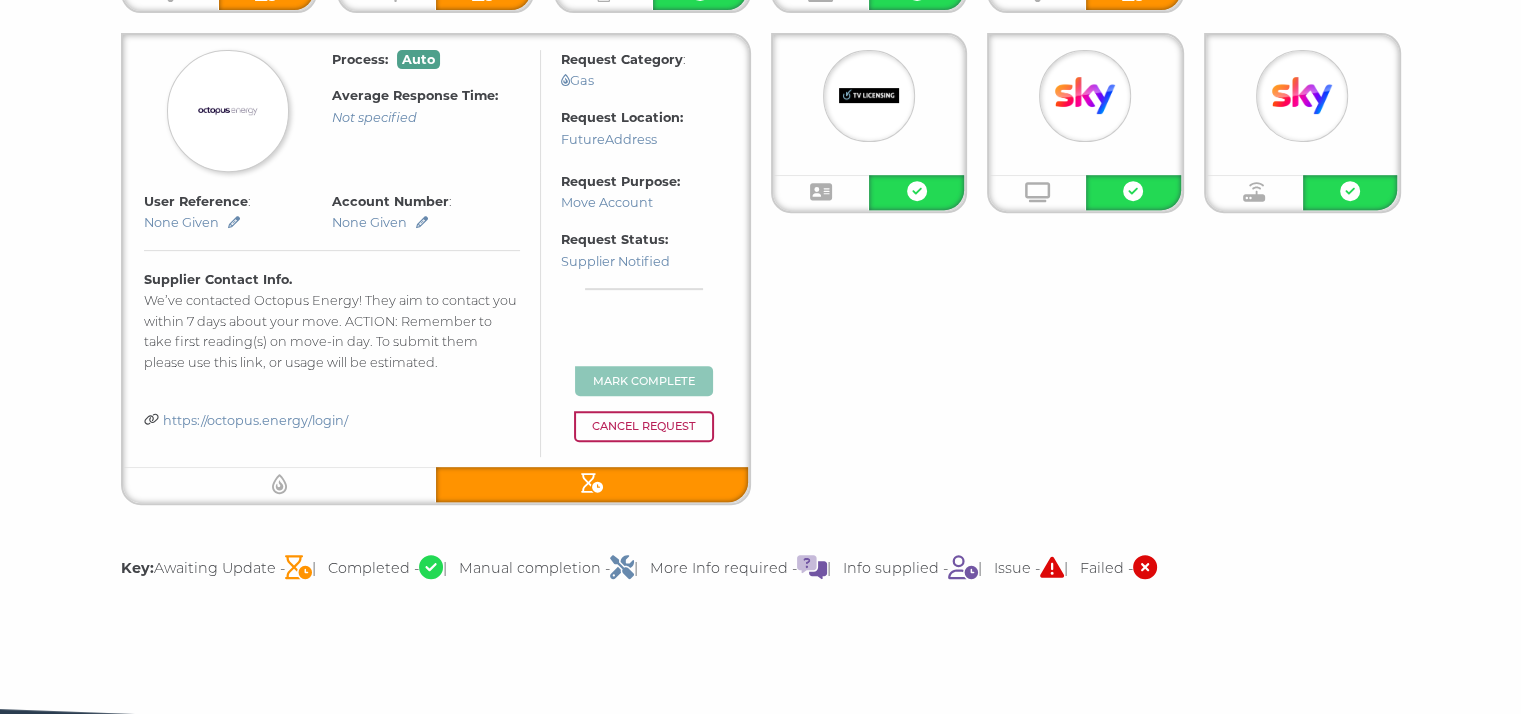 click on "https://octopus.energy/login/" at bounding box center [254, 420] 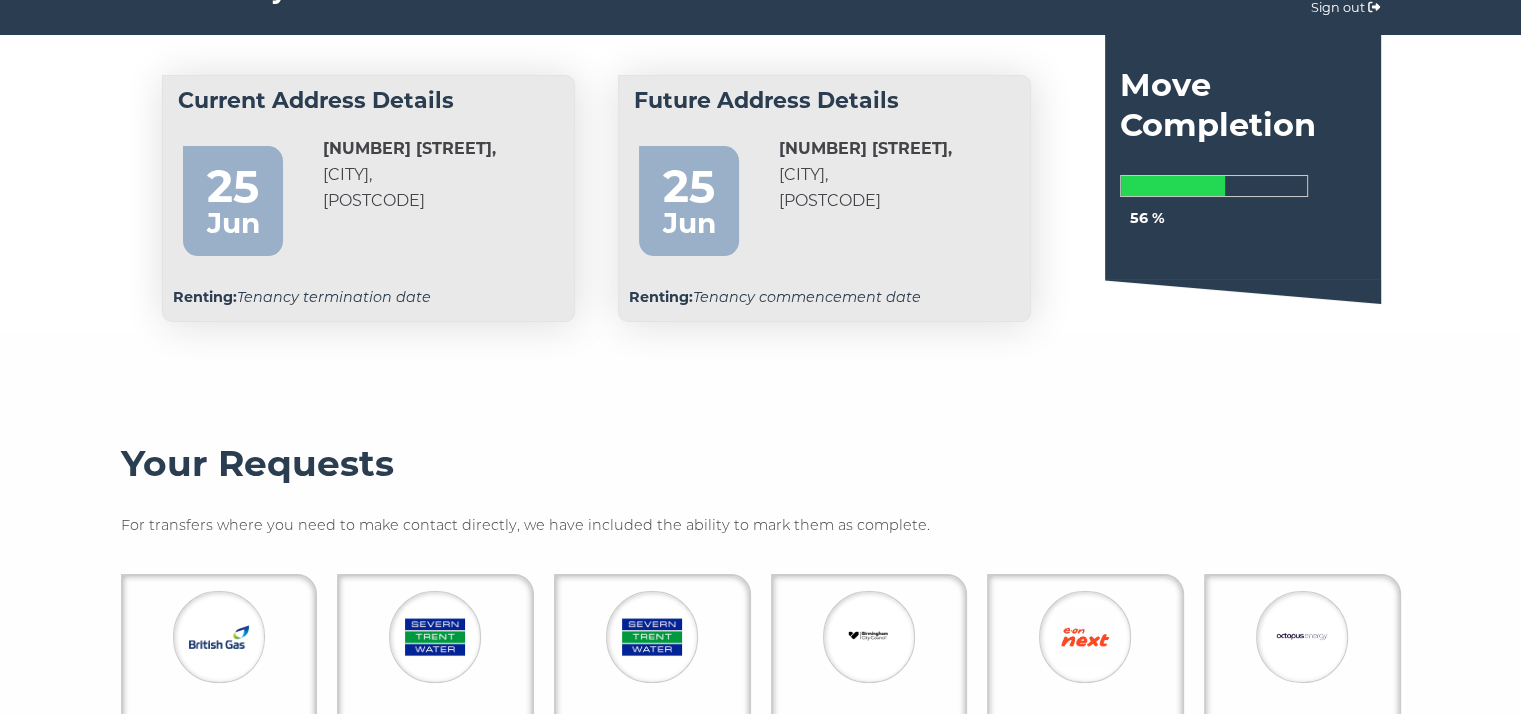 scroll, scrollTop: 0, scrollLeft: 0, axis: both 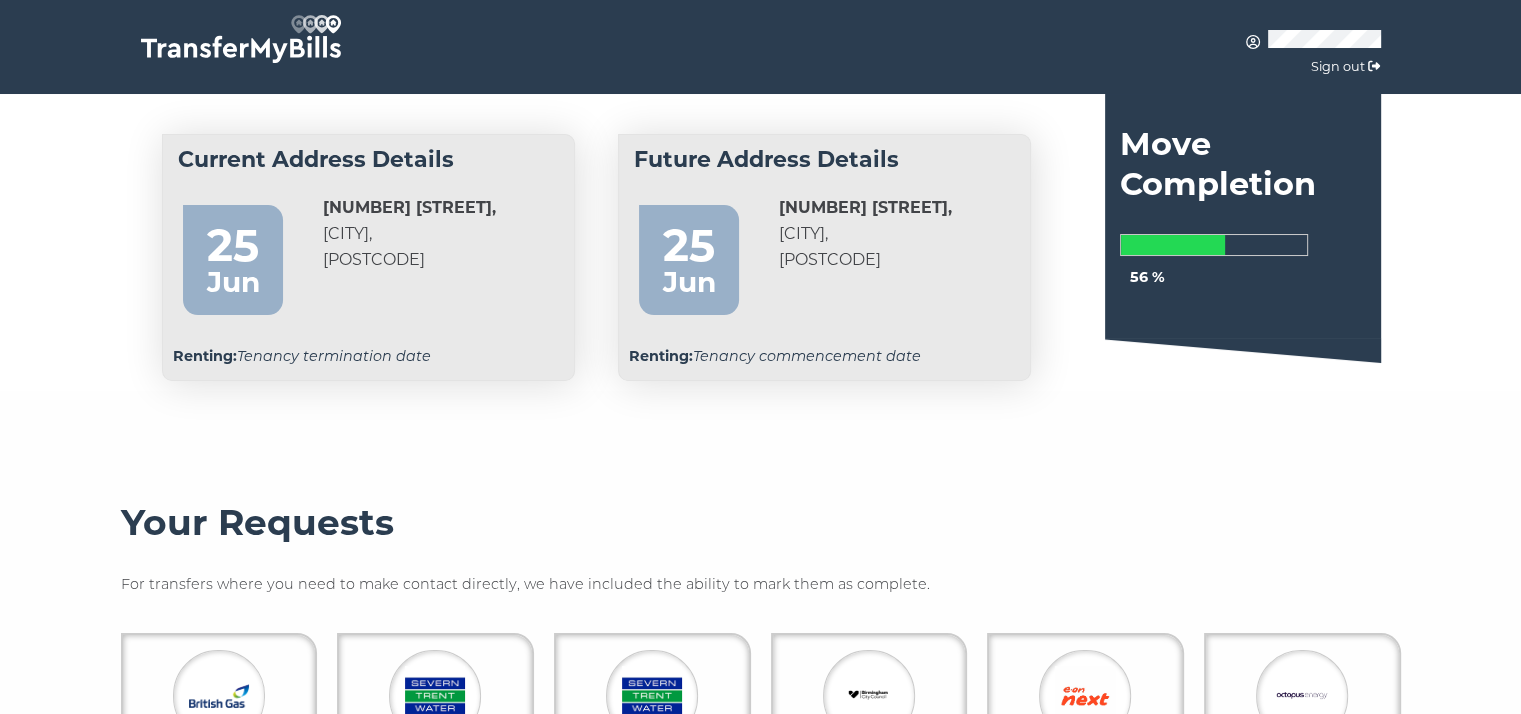 click on "Sign out" at bounding box center (1338, 66) 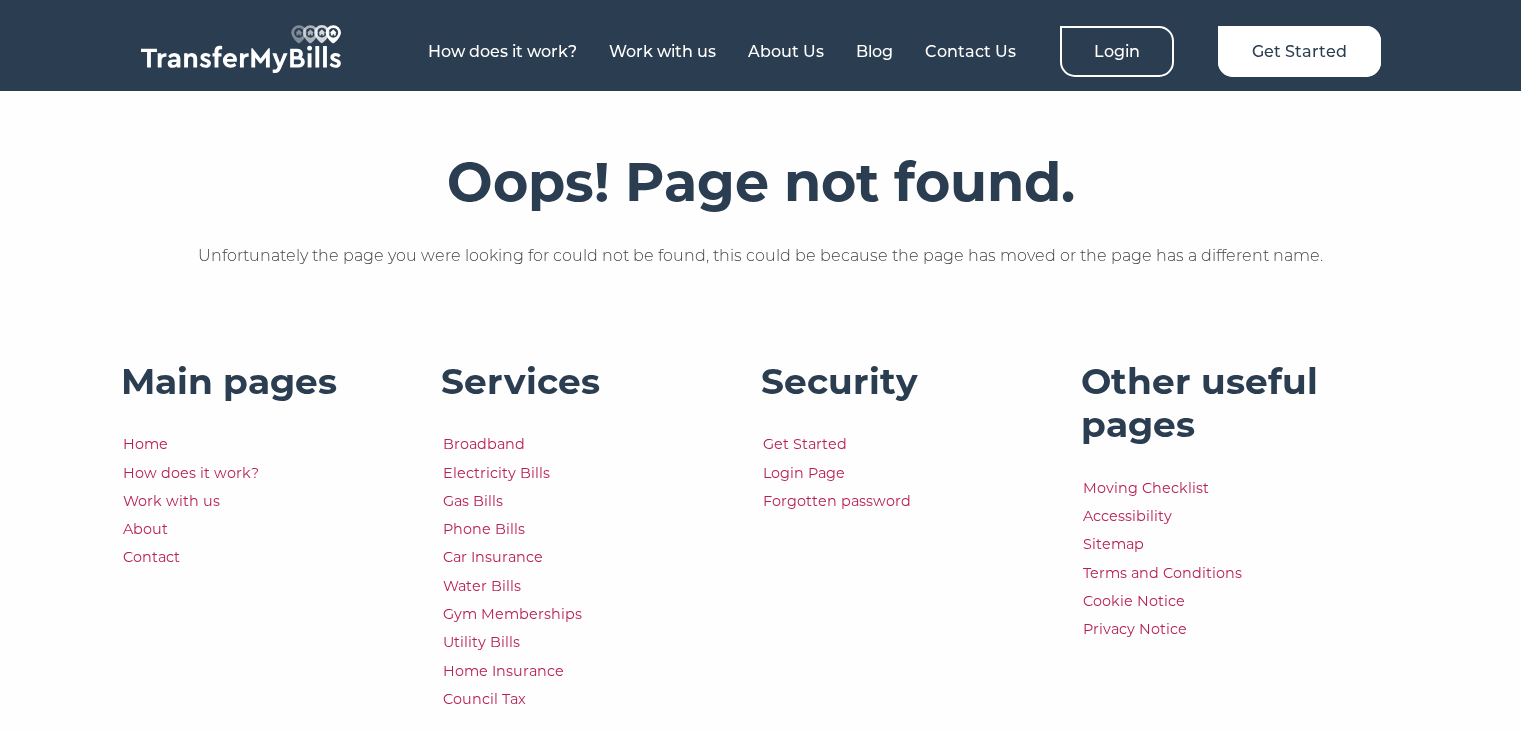 scroll, scrollTop: 0, scrollLeft: 0, axis: both 